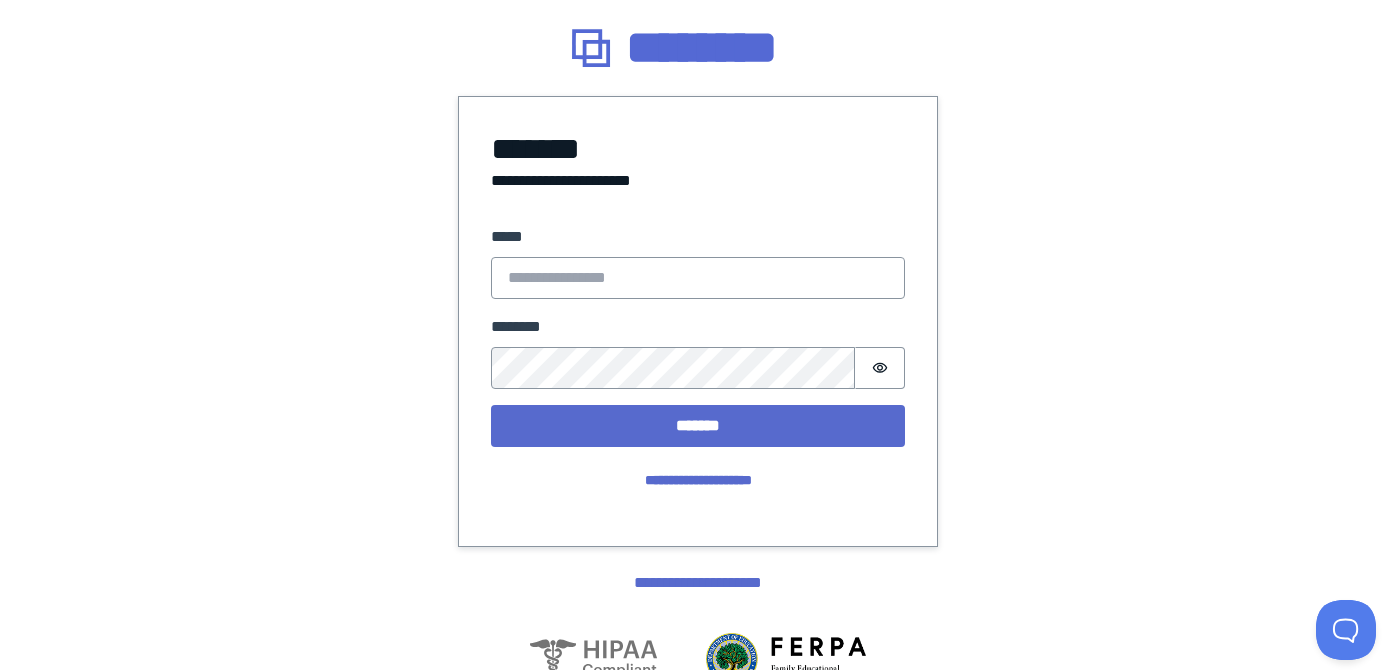 scroll, scrollTop: 0, scrollLeft: 0, axis: both 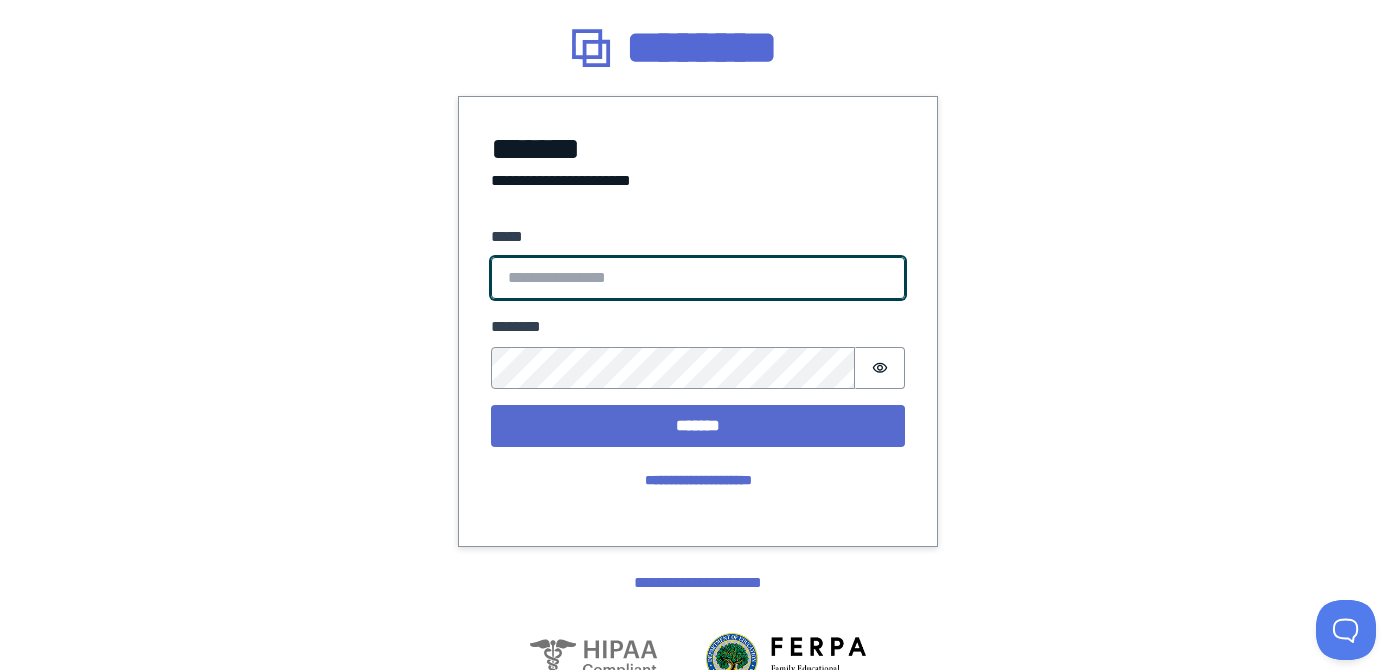 click on "*****" at bounding box center [698, 278] 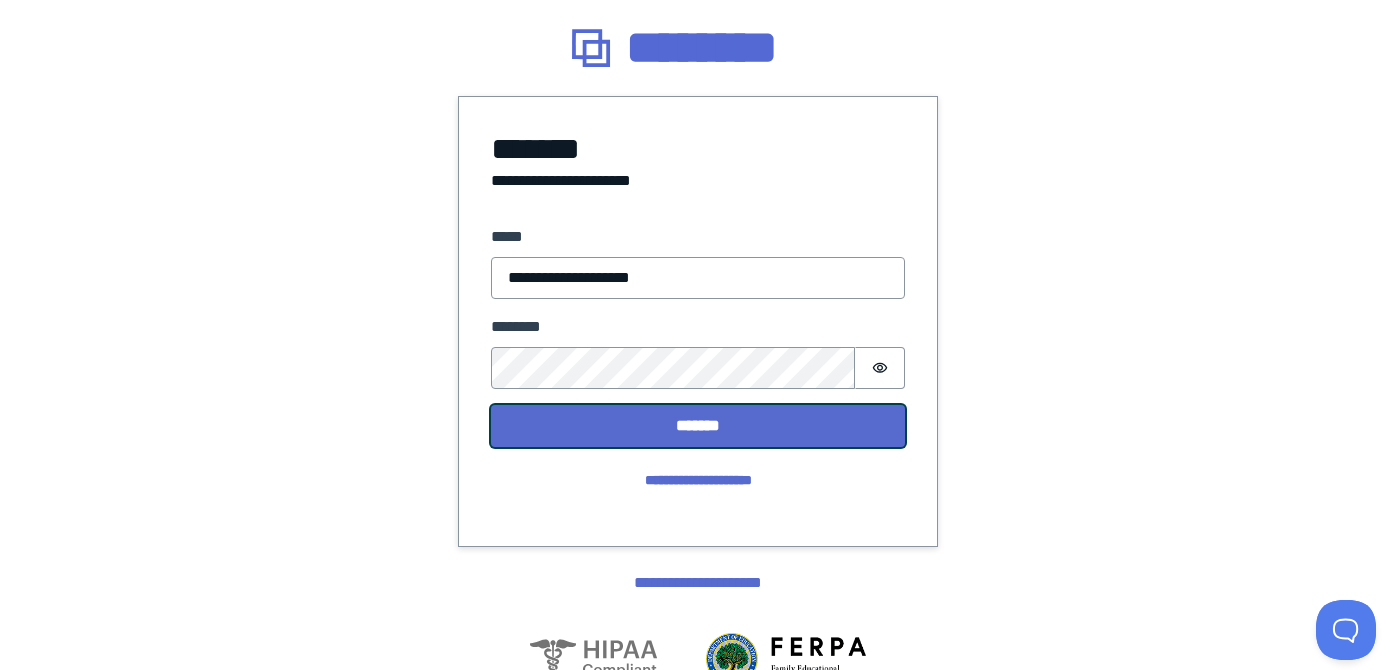 click on "*******" at bounding box center (698, 426) 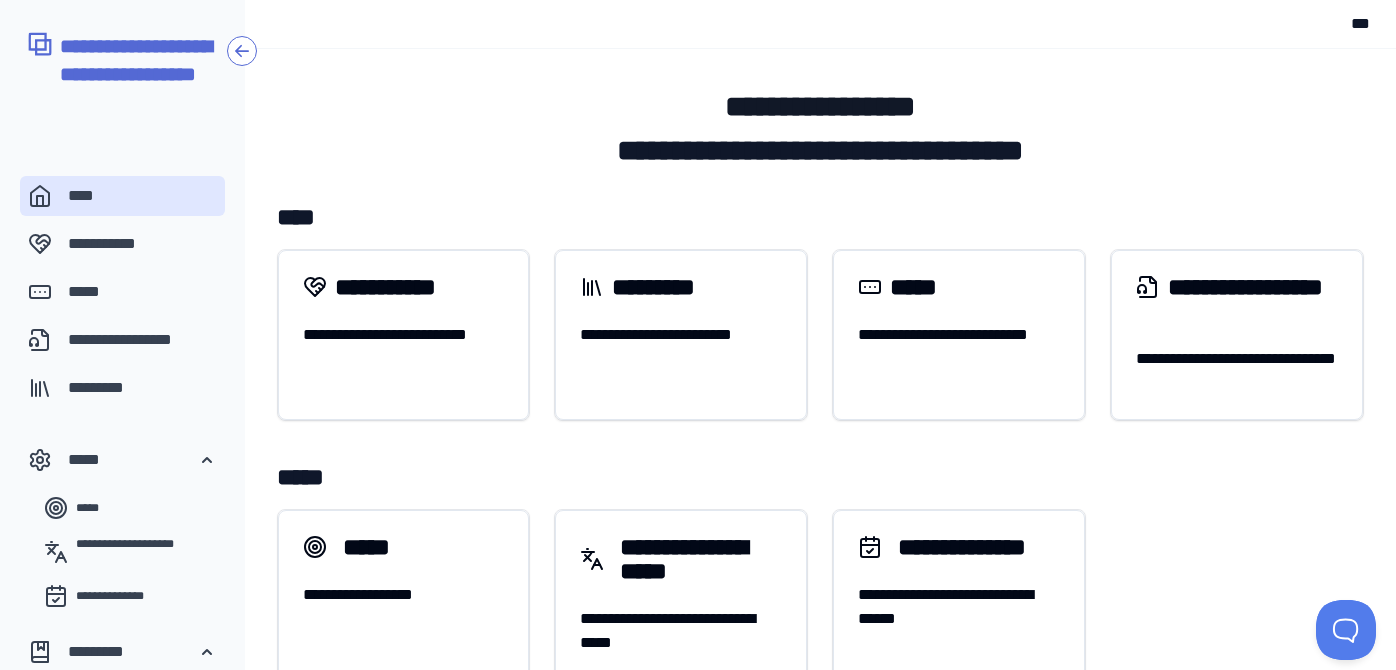 scroll, scrollTop: 0, scrollLeft: 0, axis: both 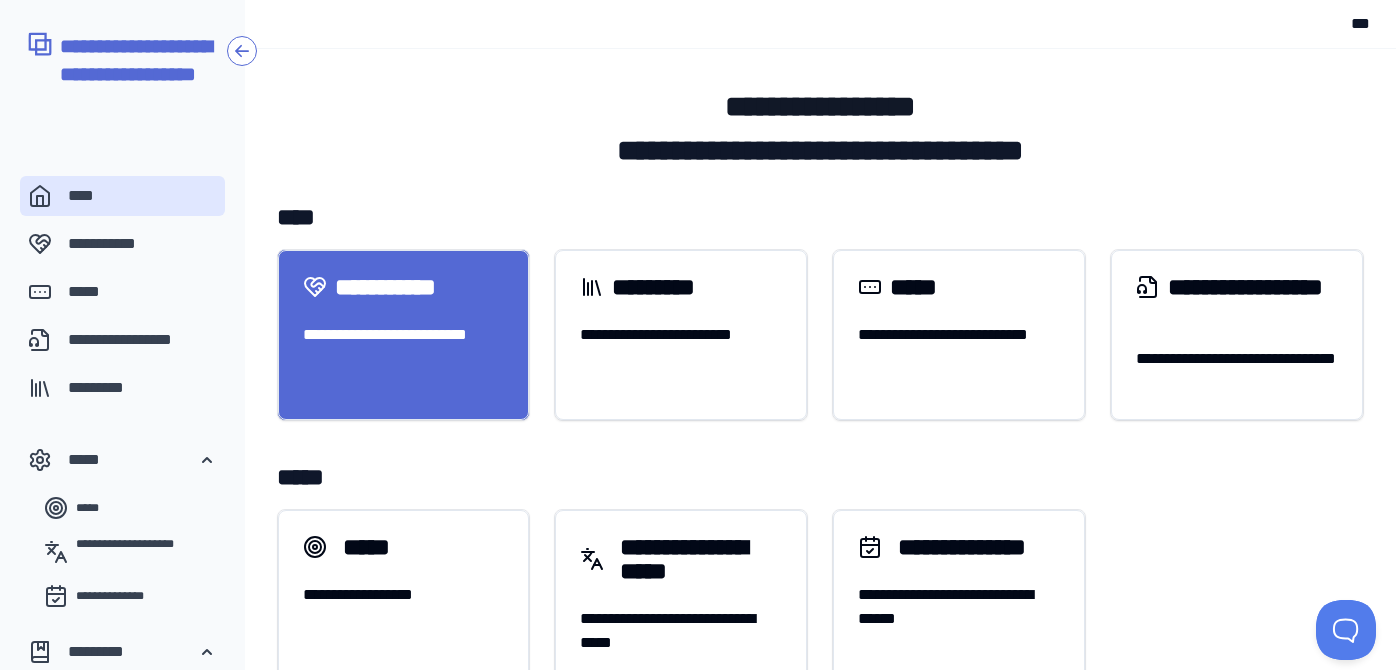 click on "**********" at bounding box center (404, 287) 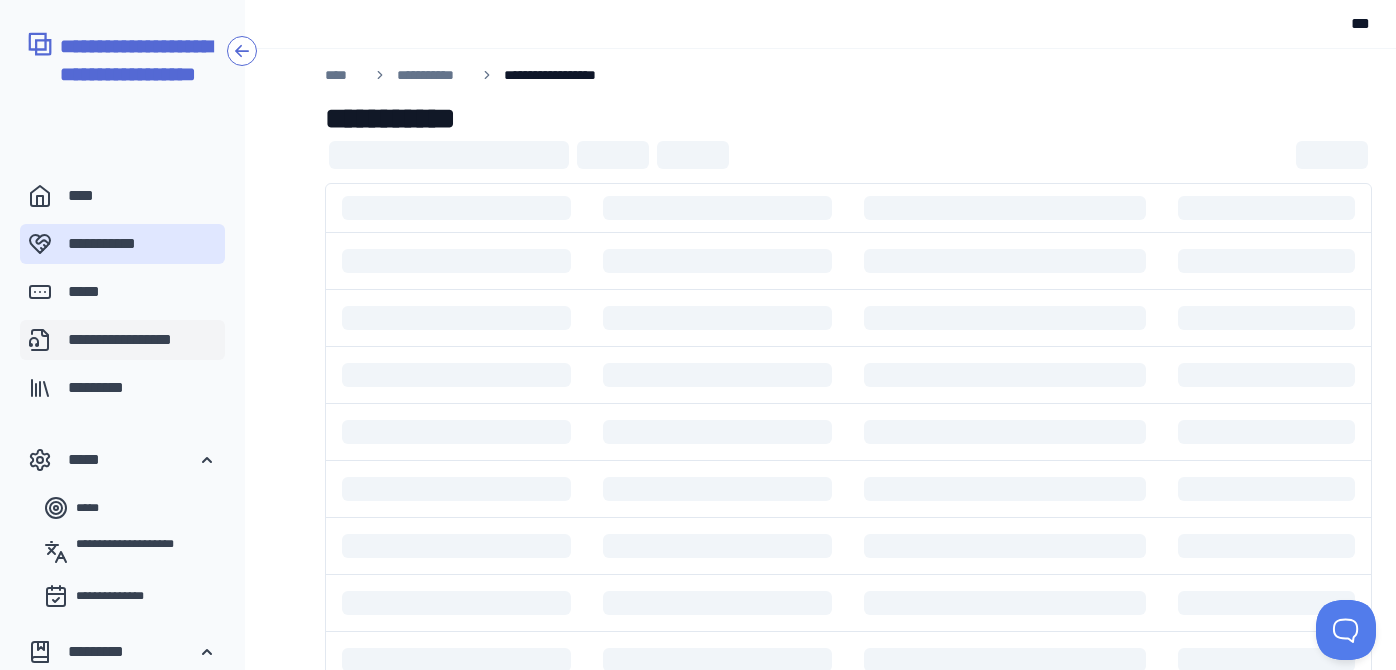 click on "**********" at bounding box center [142, 340] 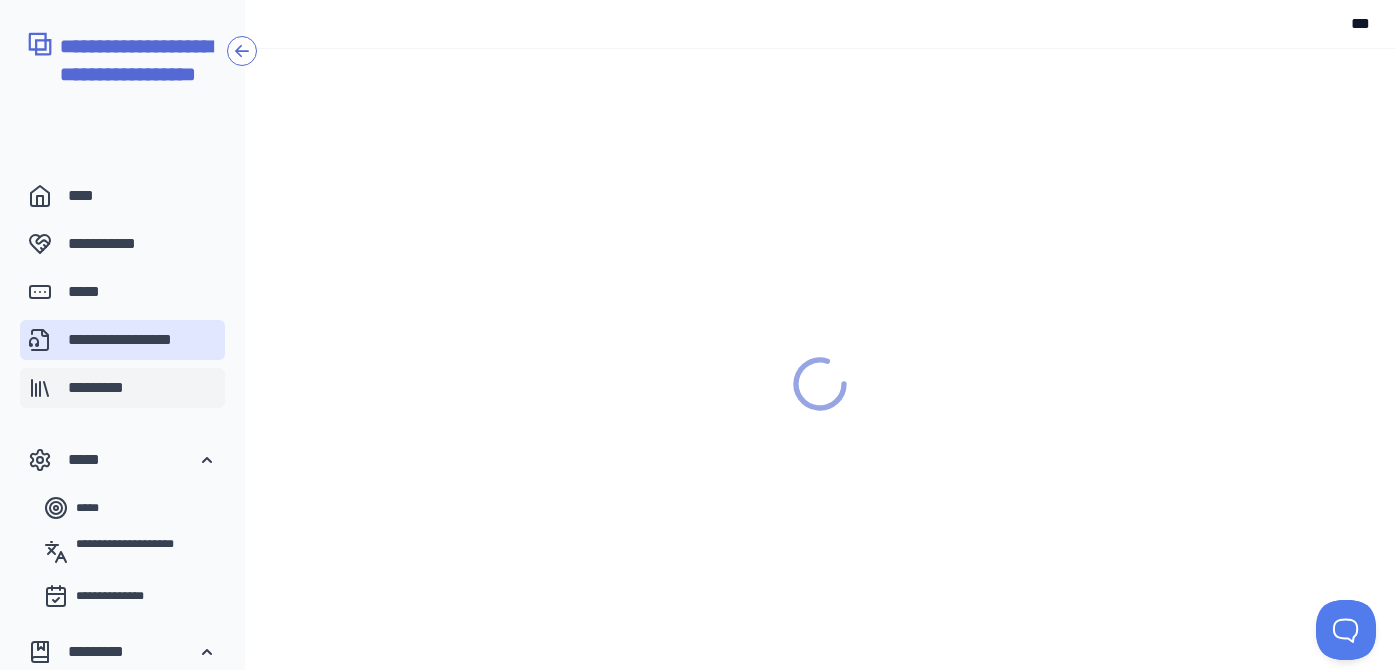 click on "*********" at bounding box center (142, 388) 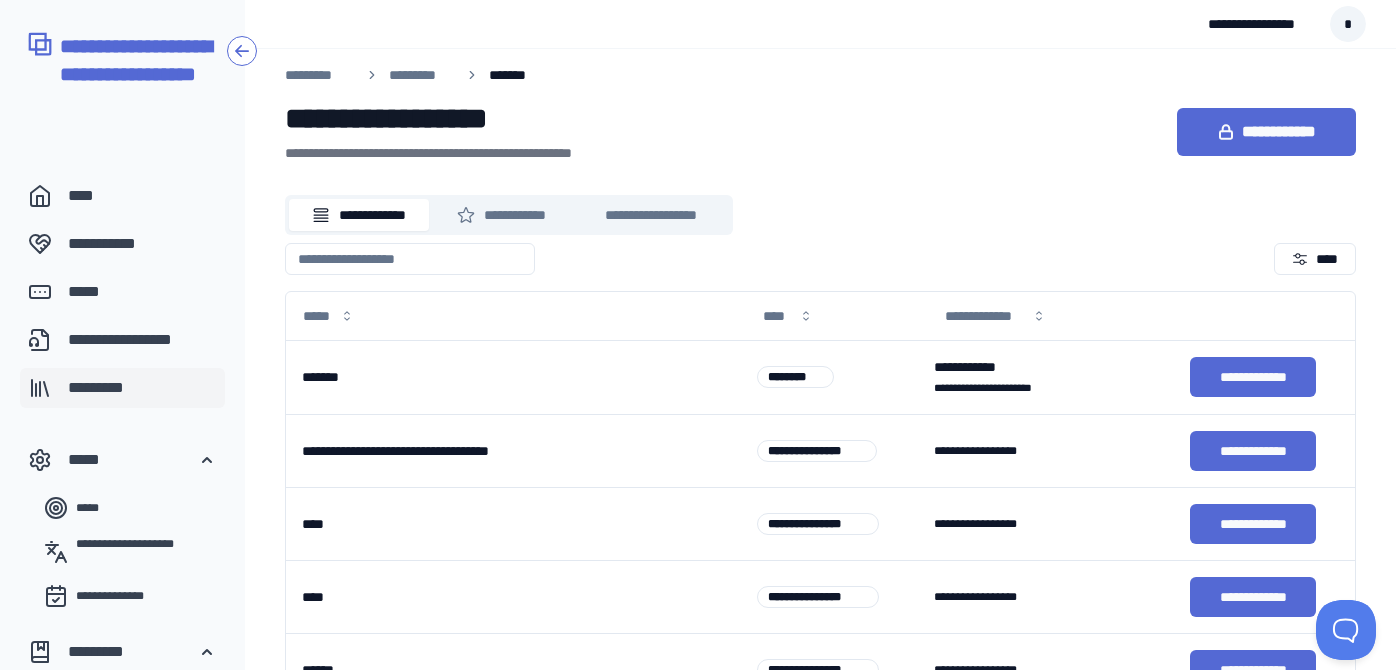 click on "*********" at bounding box center (142, 388) 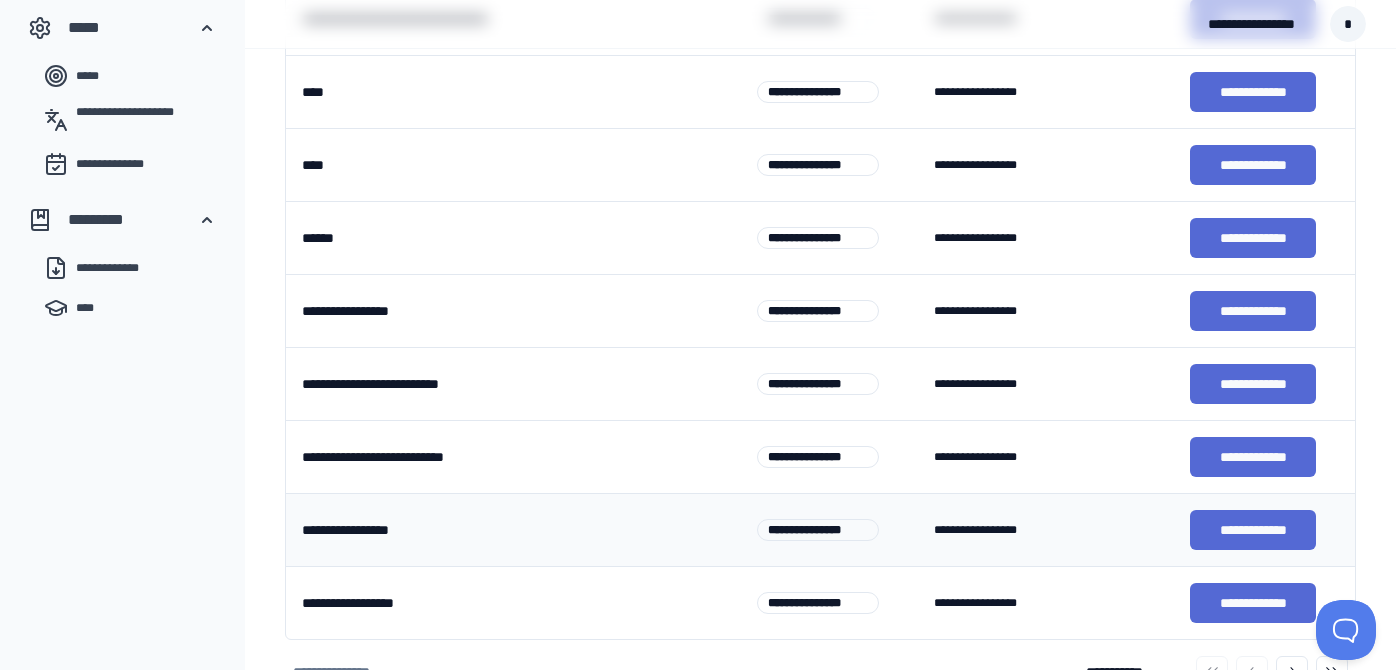 scroll, scrollTop: 420, scrollLeft: 0, axis: vertical 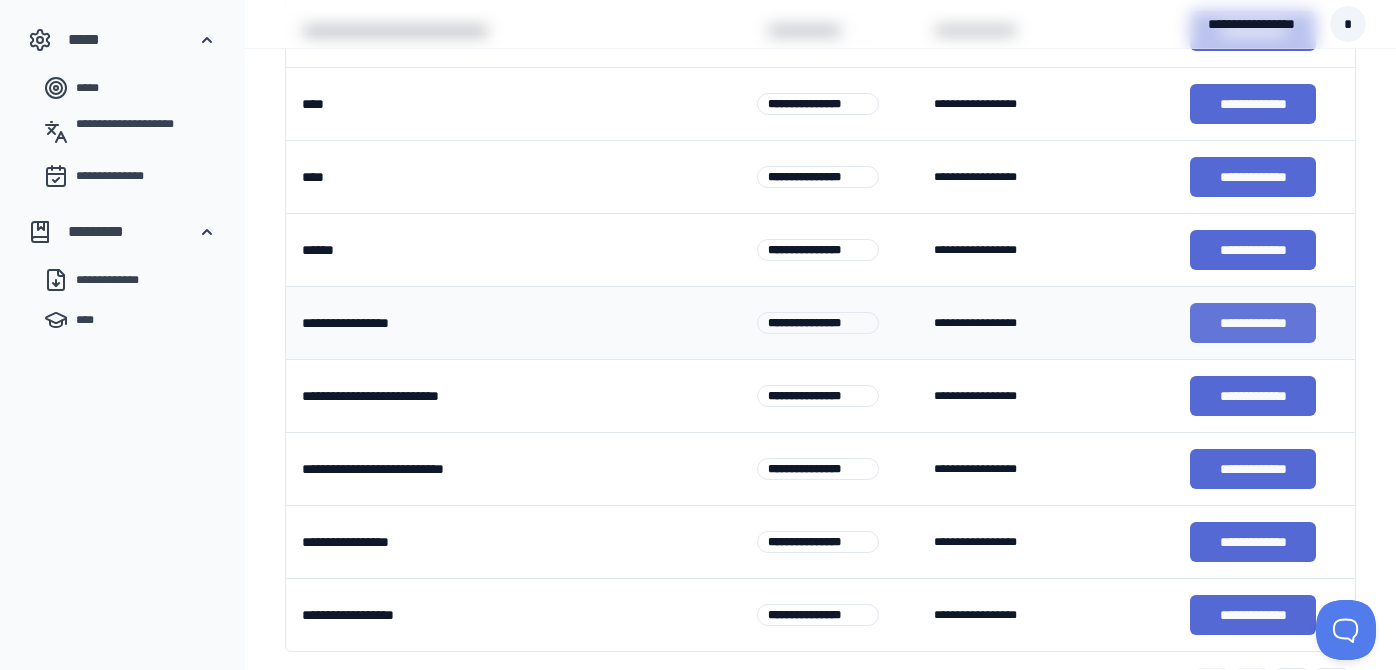 click on "**********" at bounding box center [1253, 323] 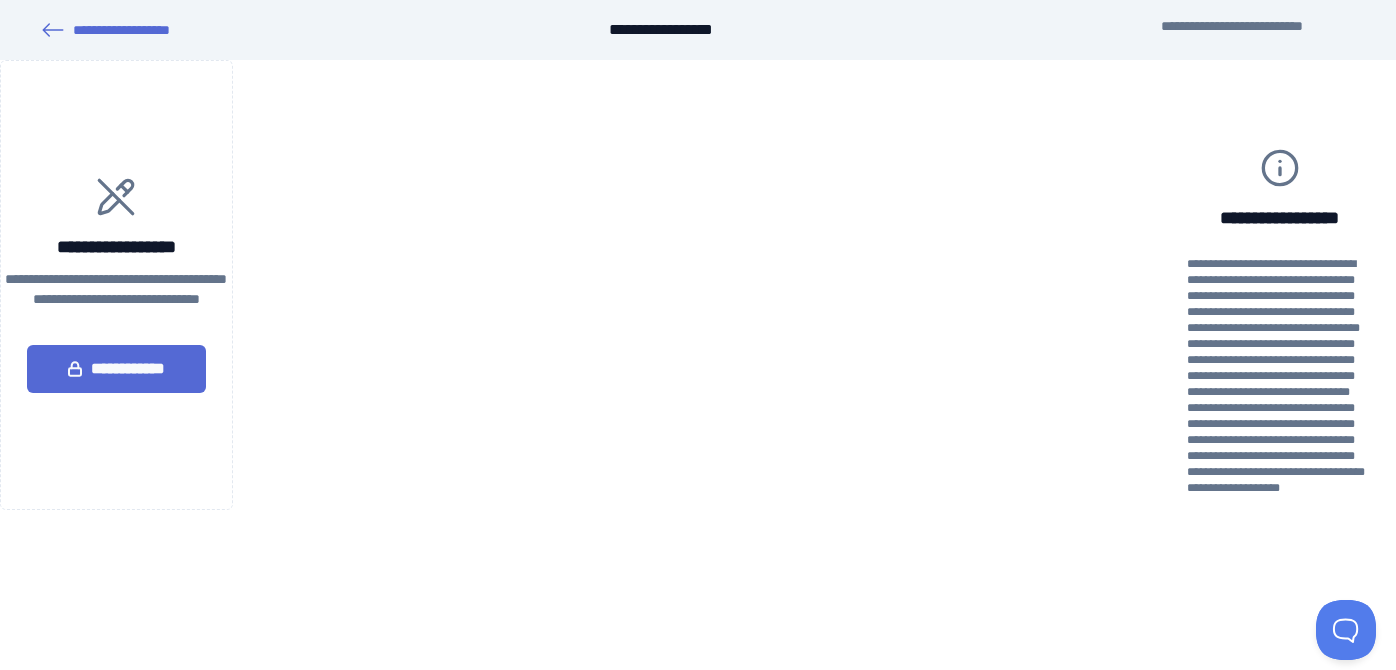 type on "**********" 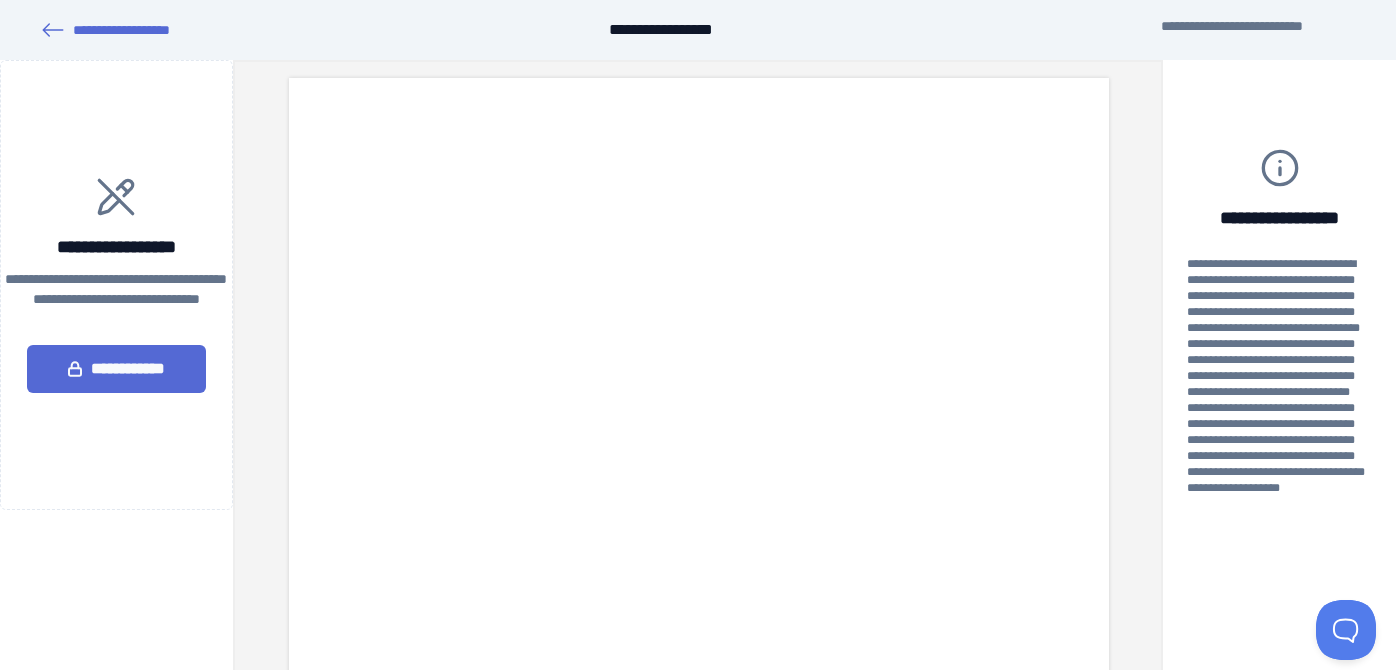 scroll, scrollTop: 0, scrollLeft: 0, axis: both 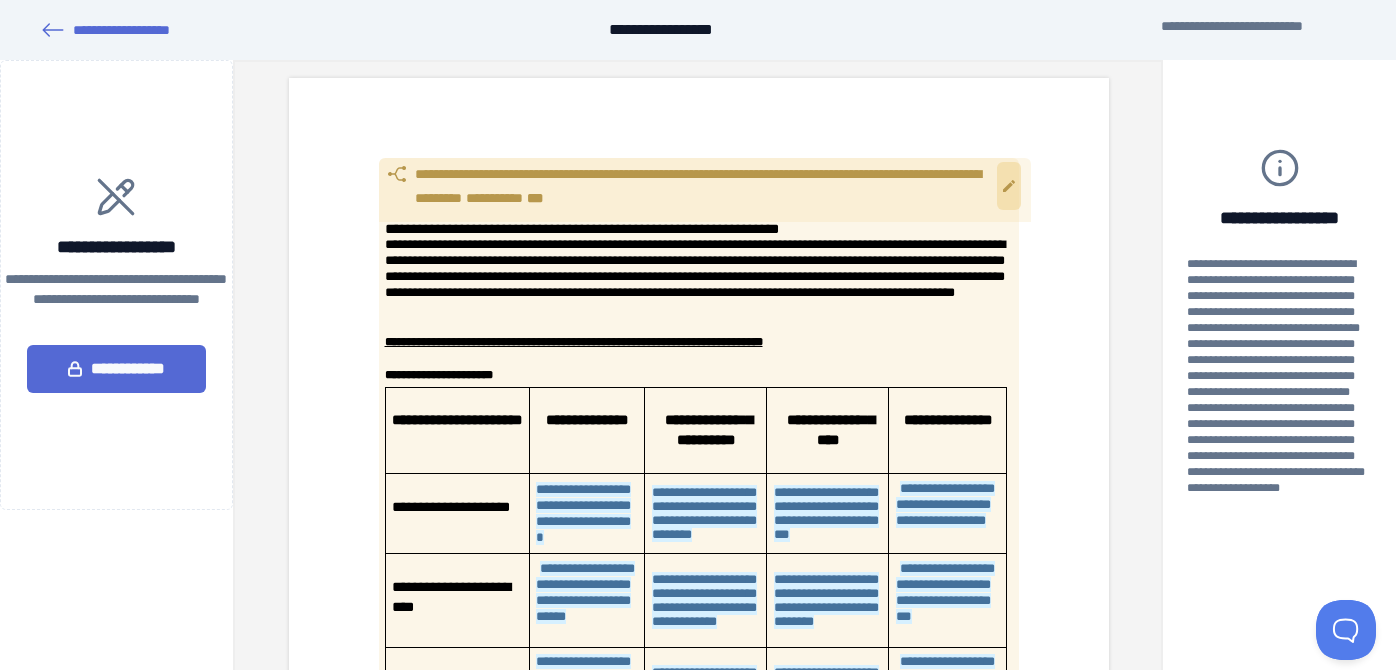 click on "**********" at bounding box center (698, 277) 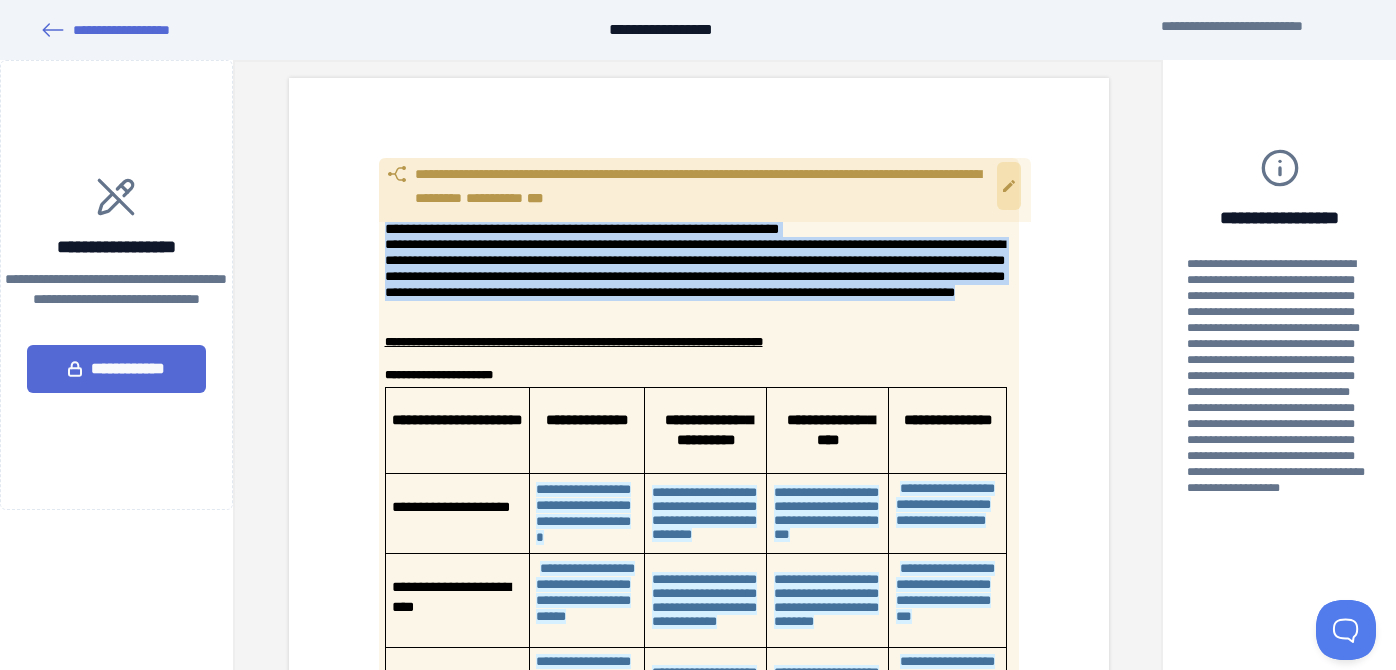 drag, startPoint x: 379, startPoint y: 217, endPoint x: 995, endPoint y: 309, distance: 622.8322 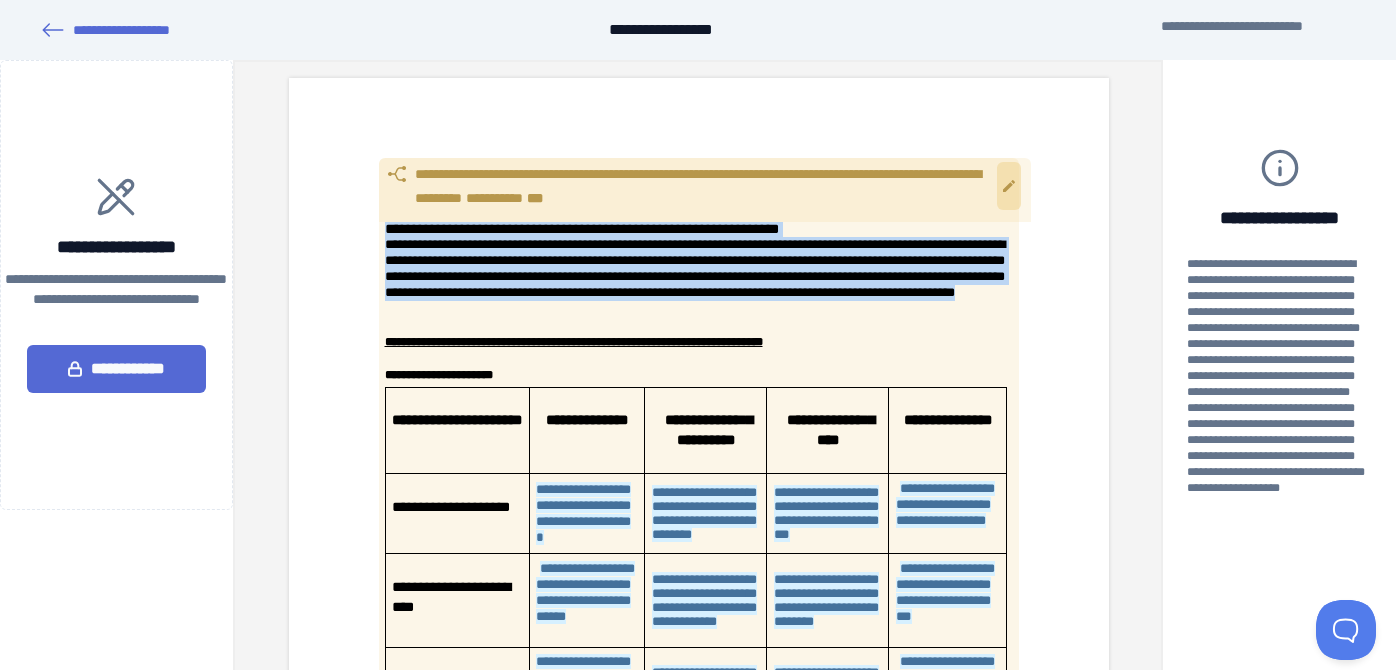 click on "**********" at bounding box center (698, 1317) 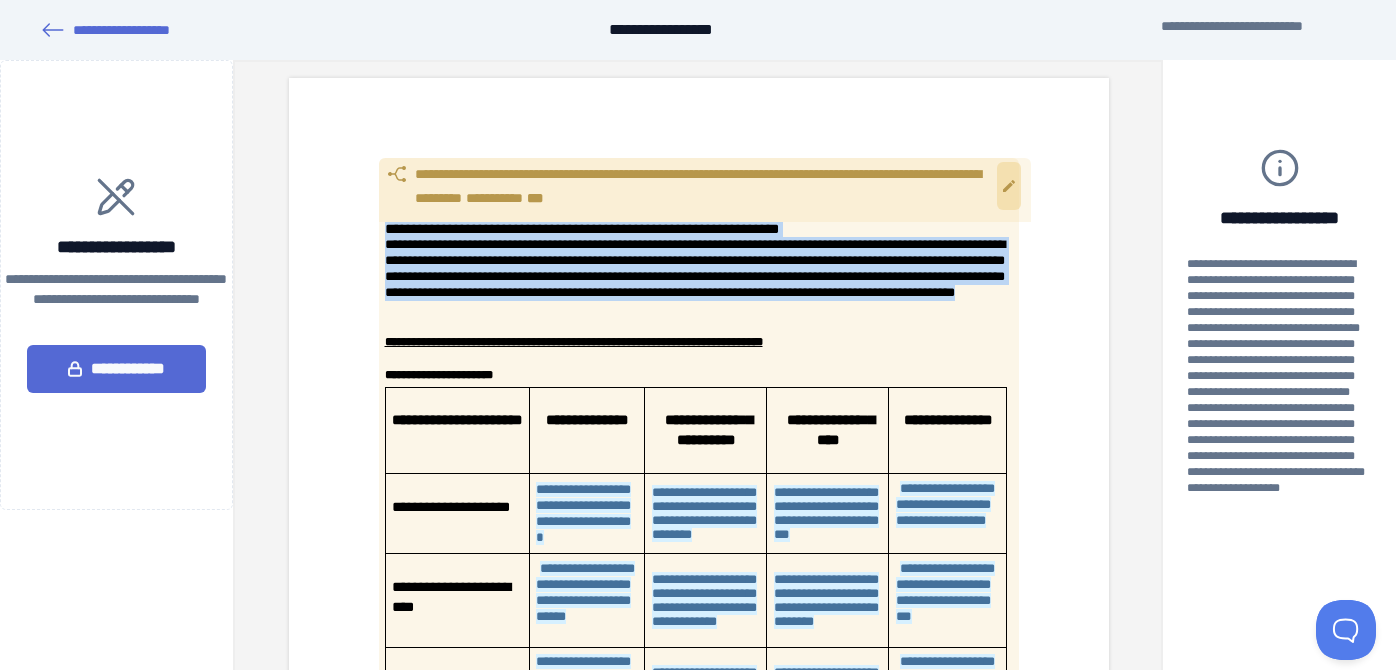 scroll, scrollTop: 4, scrollLeft: 0, axis: vertical 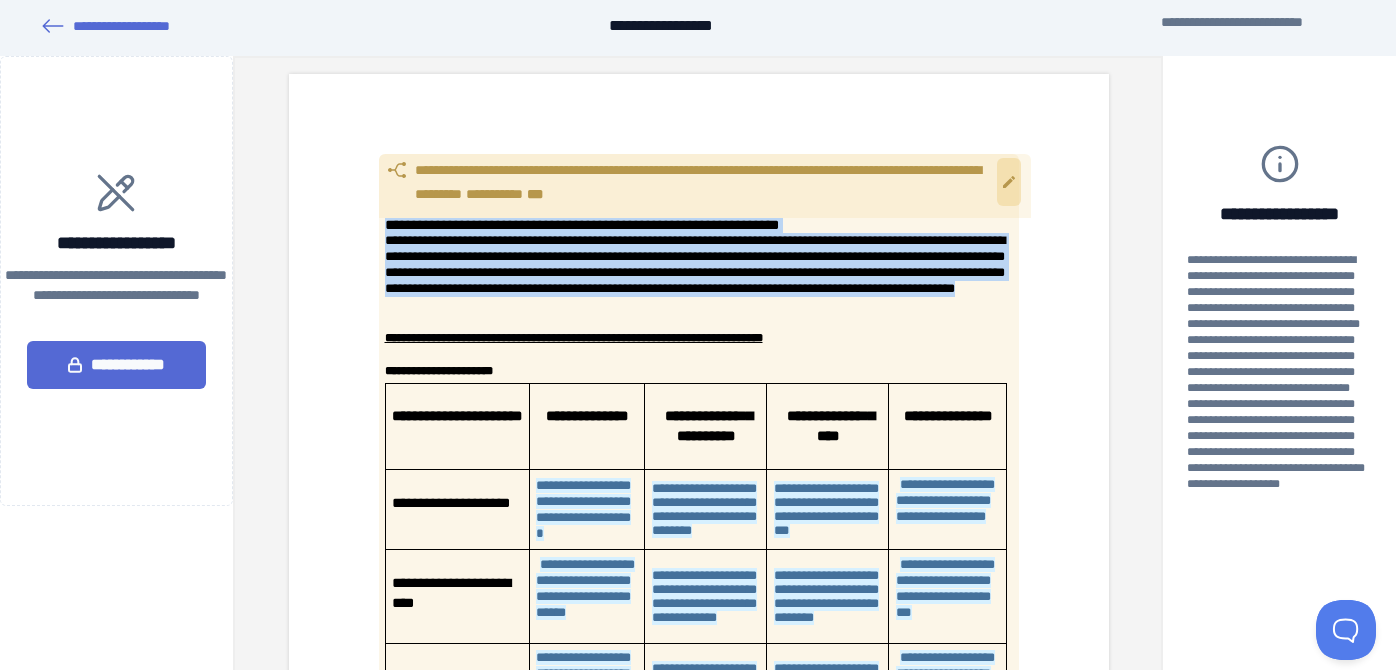 copy on "**********" 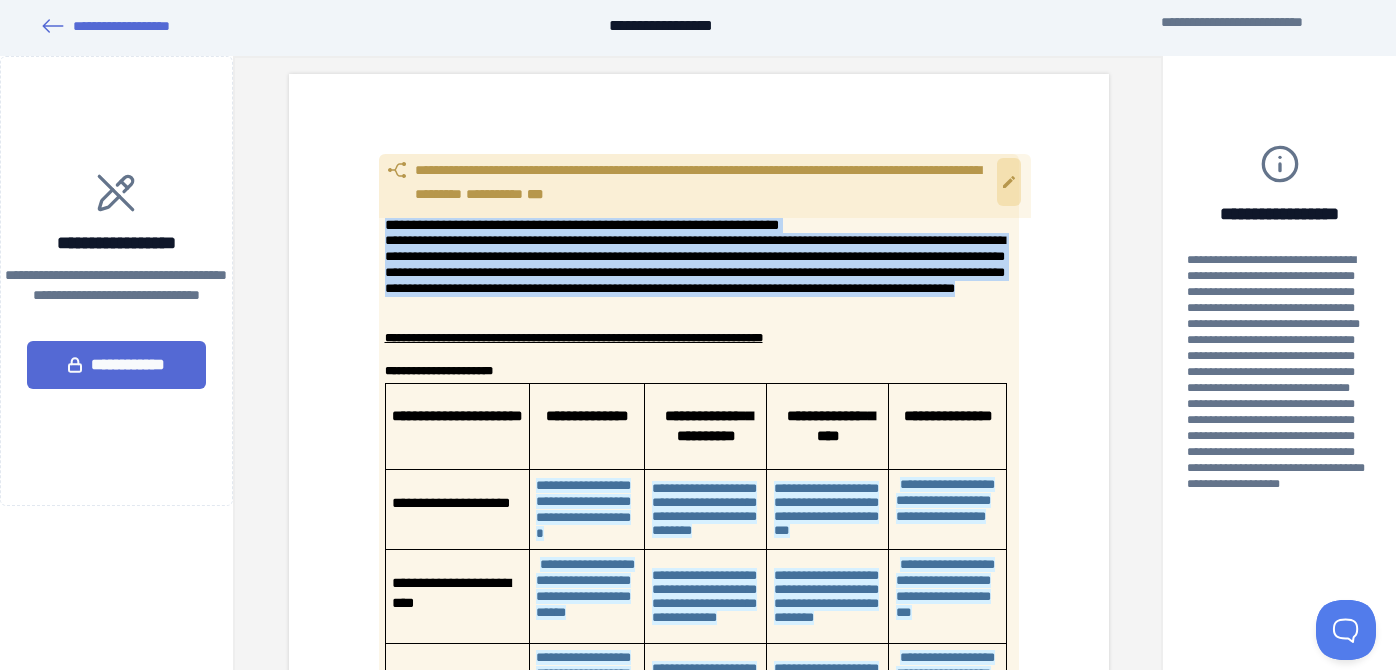 click on "**********" at bounding box center [698, 273] 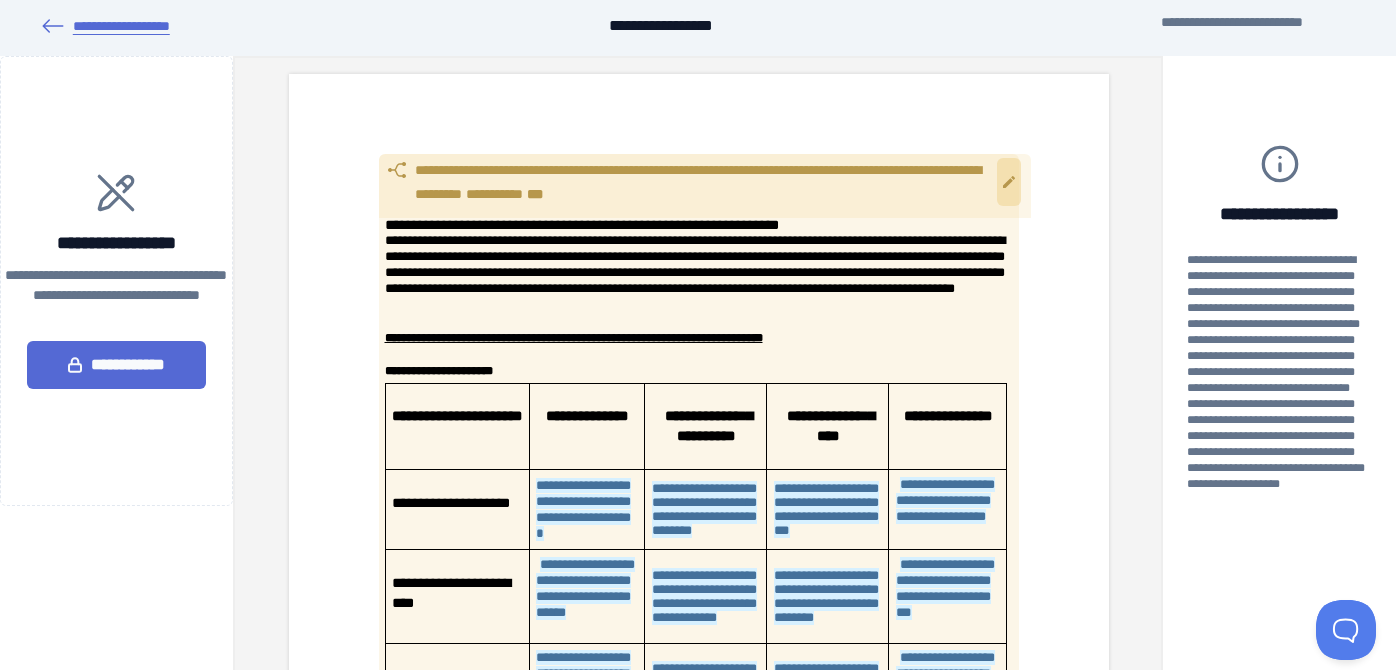 click 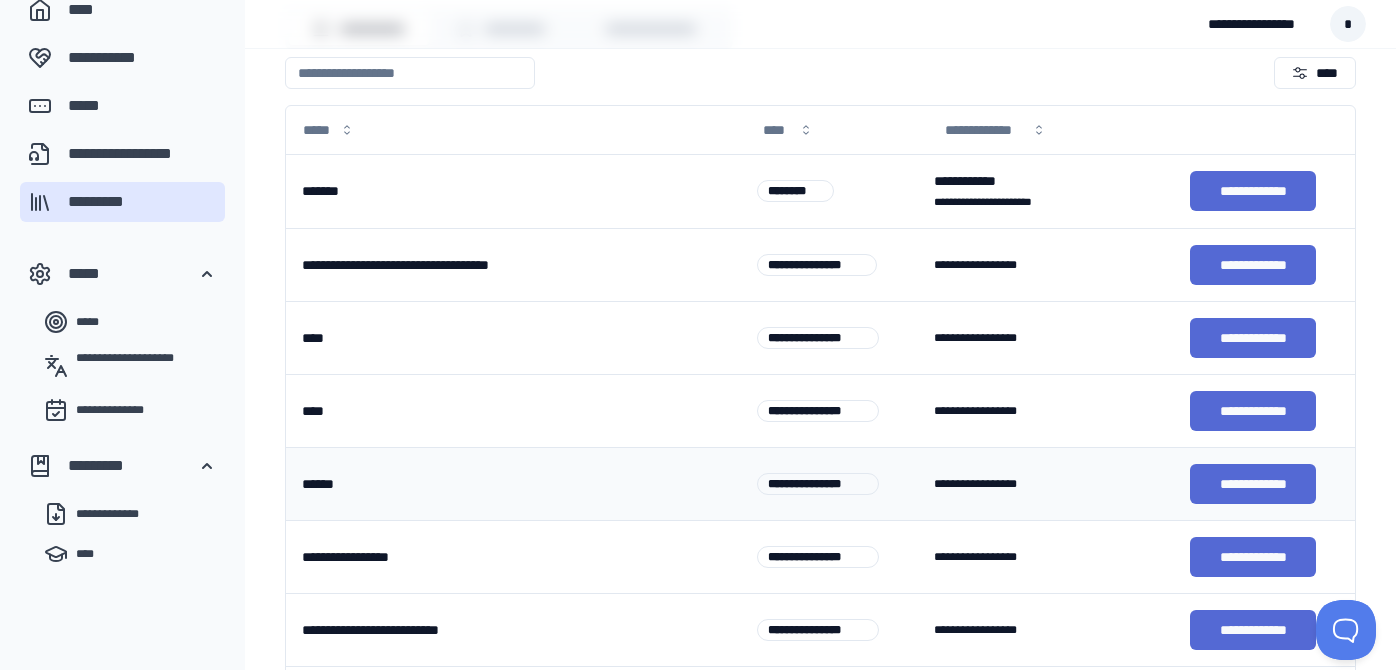 scroll, scrollTop: 489, scrollLeft: 0, axis: vertical 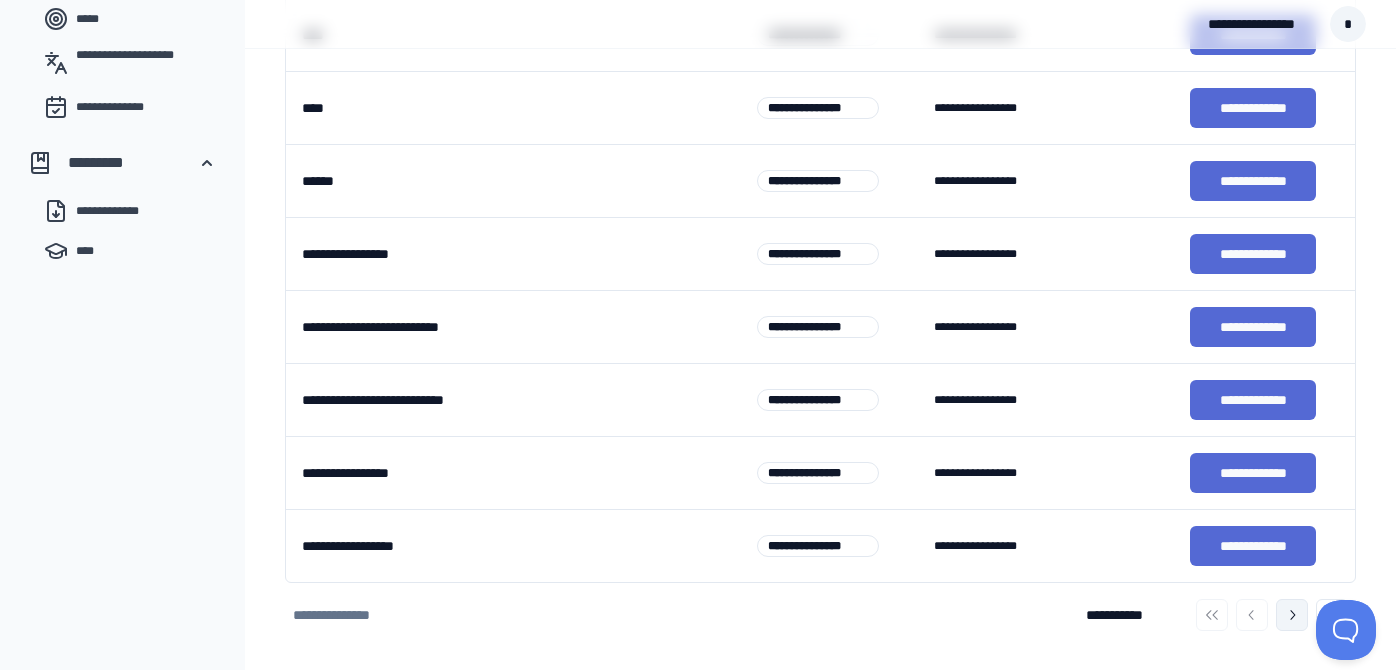 click 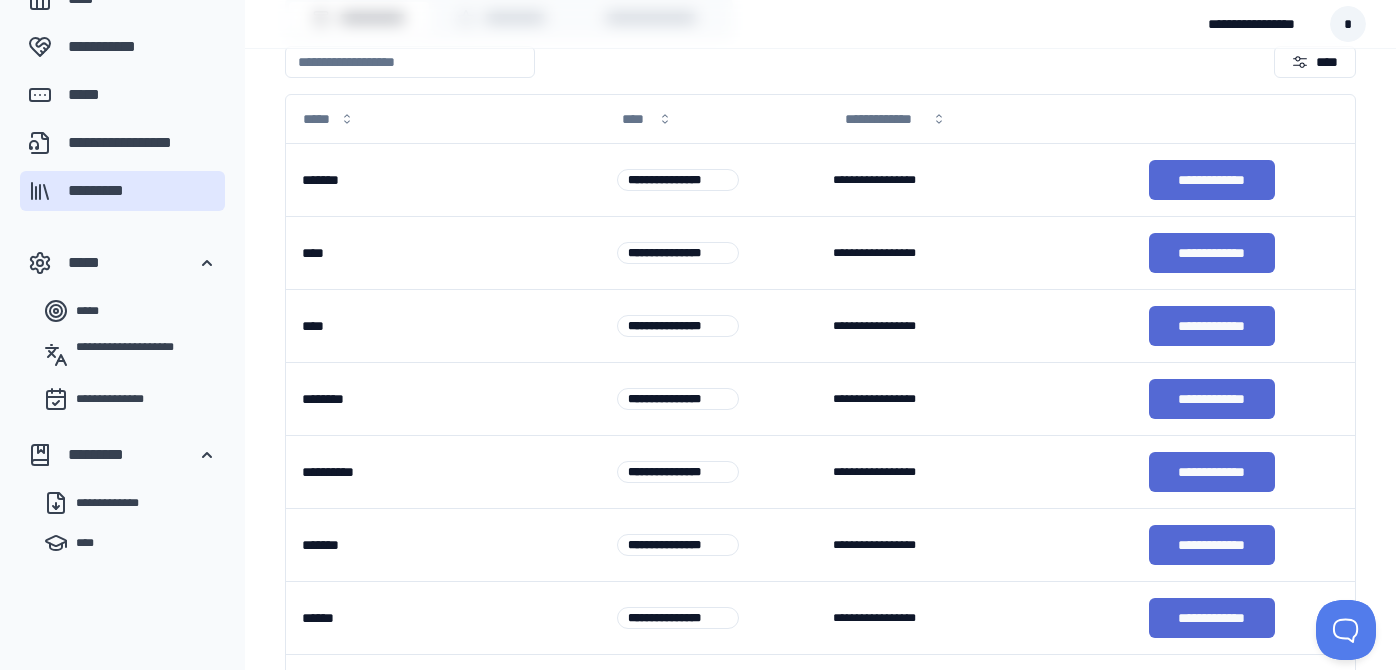 scroll, scrollTop: 163, scrollLeft: 0, axis: vertical 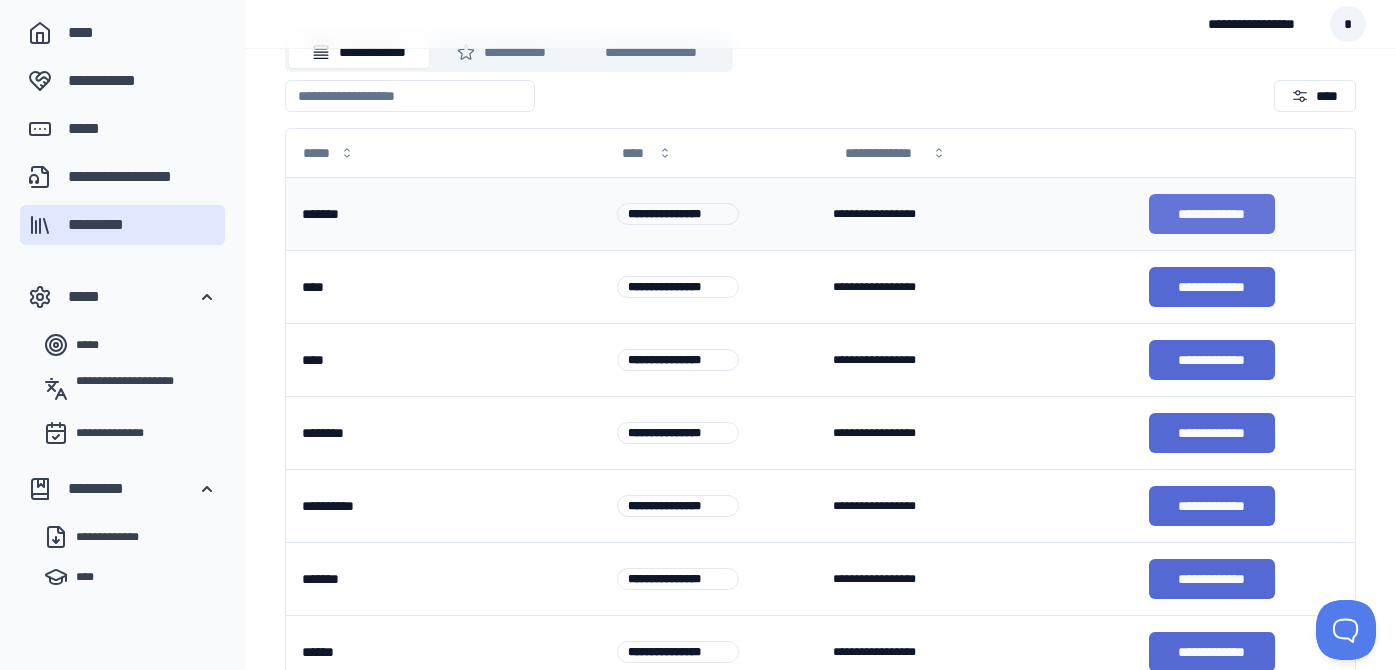 click on "**********" at bounding box center (1212, 214) 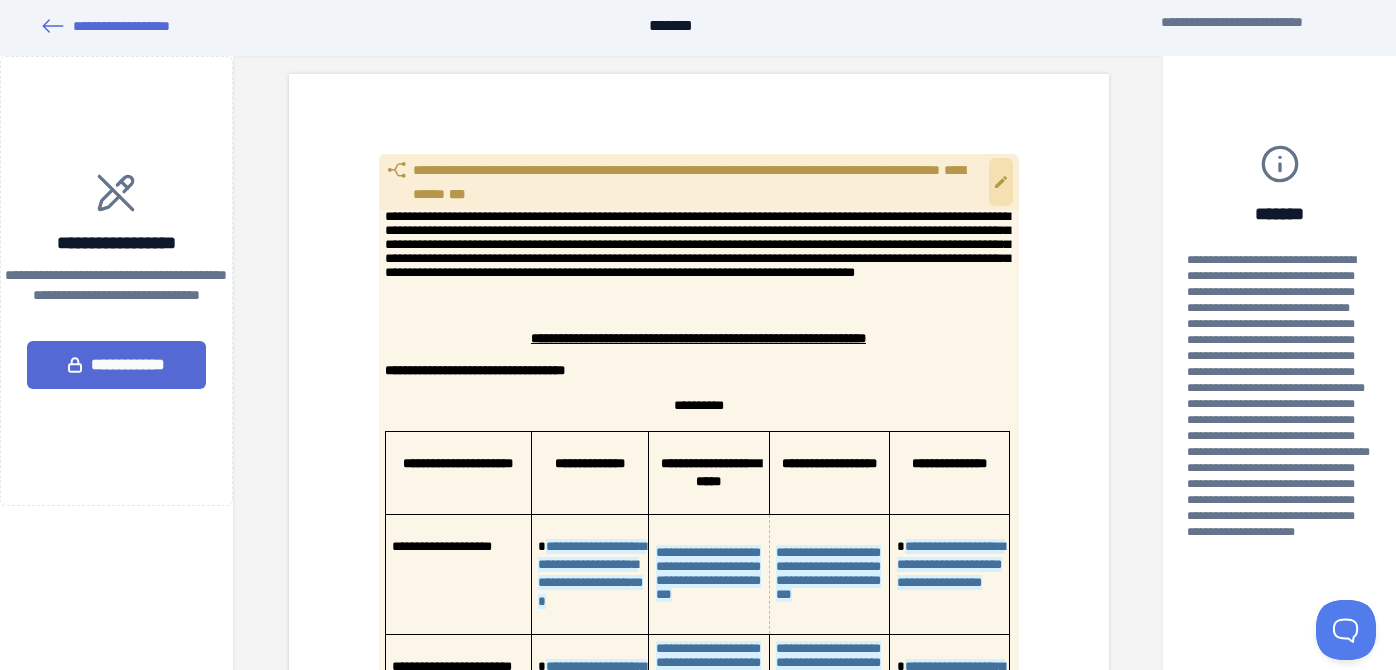 scroll, scrollTop: 0, scrollLeft: 0, axis: both 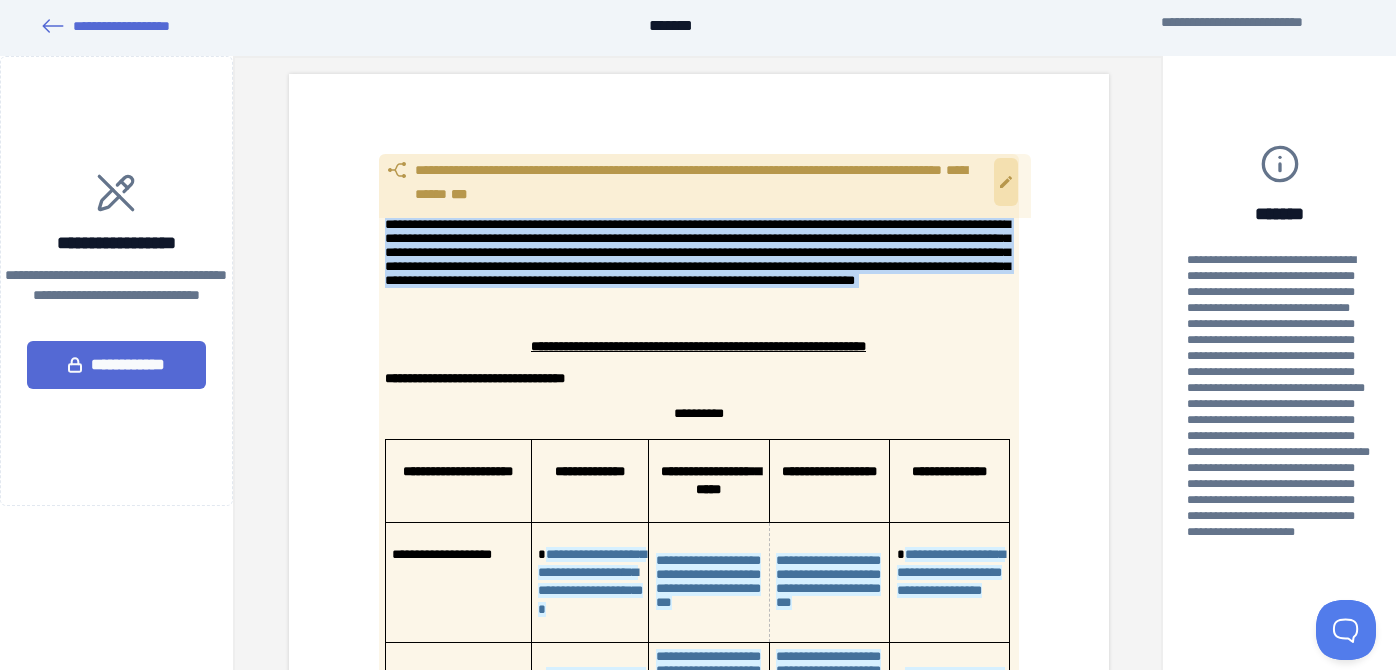 drag, startPoint x: 383, startPoint y: 215, endPoint x: 947, endPoint y: 301, distance: 570.51904 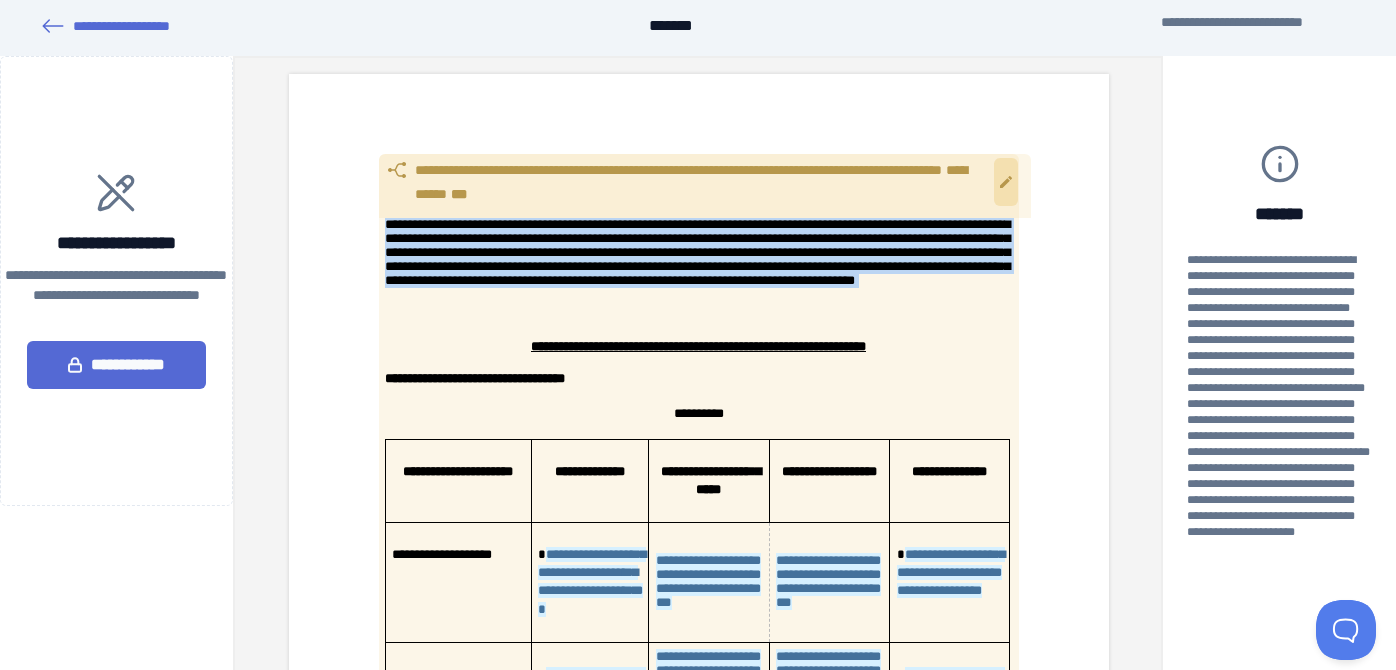 click on "**********" at bounding box center (698, 1638) 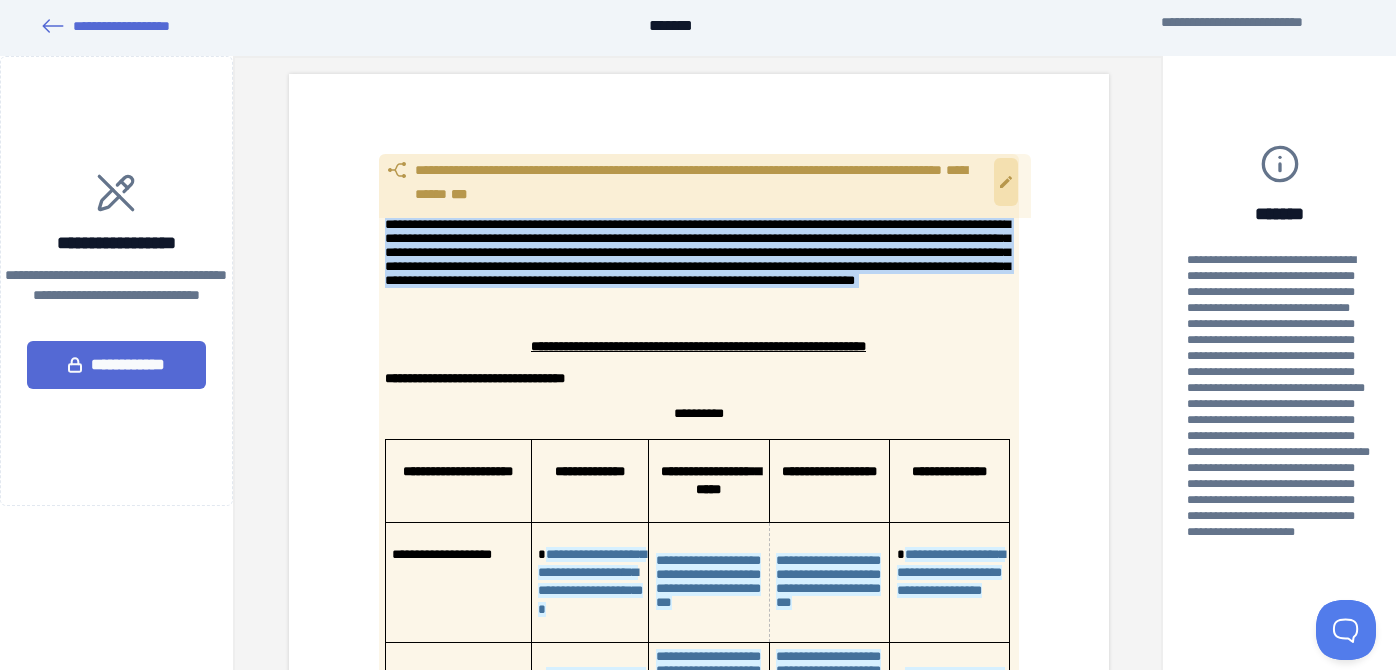 copy on "**********" 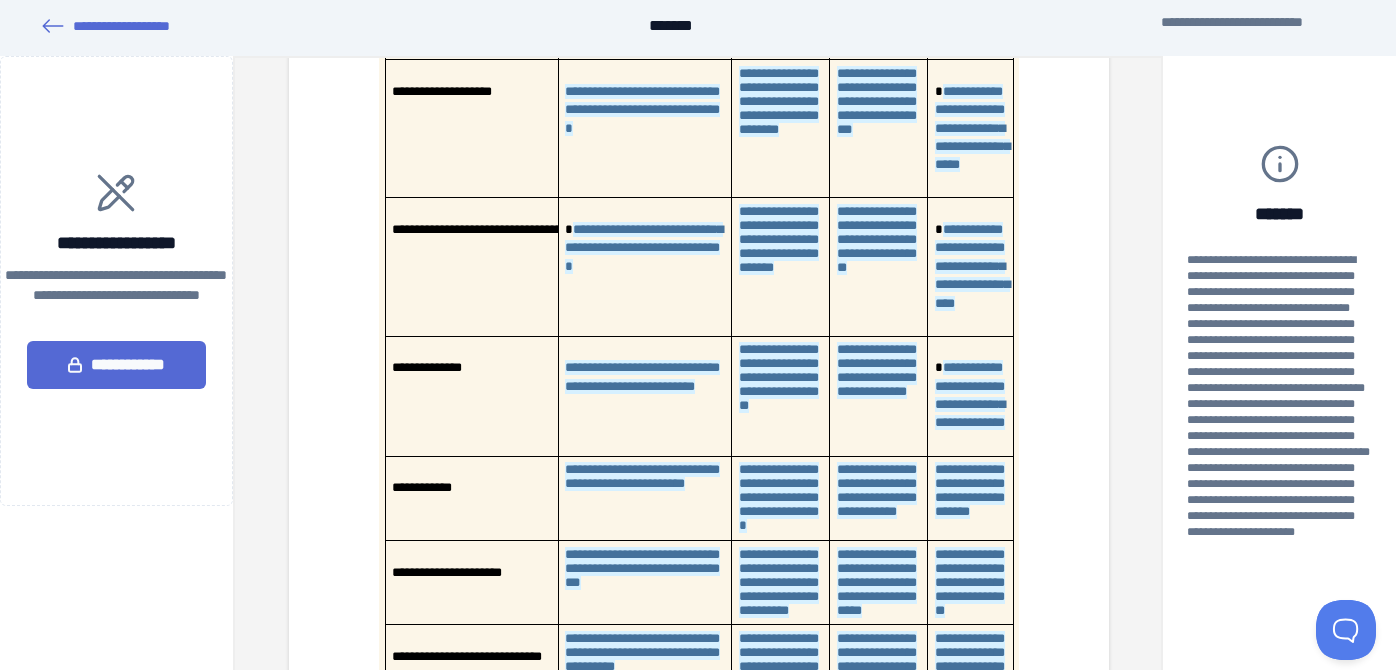 scroll, scrollTop: 2481, scrollLeft: 0, axis: vertical 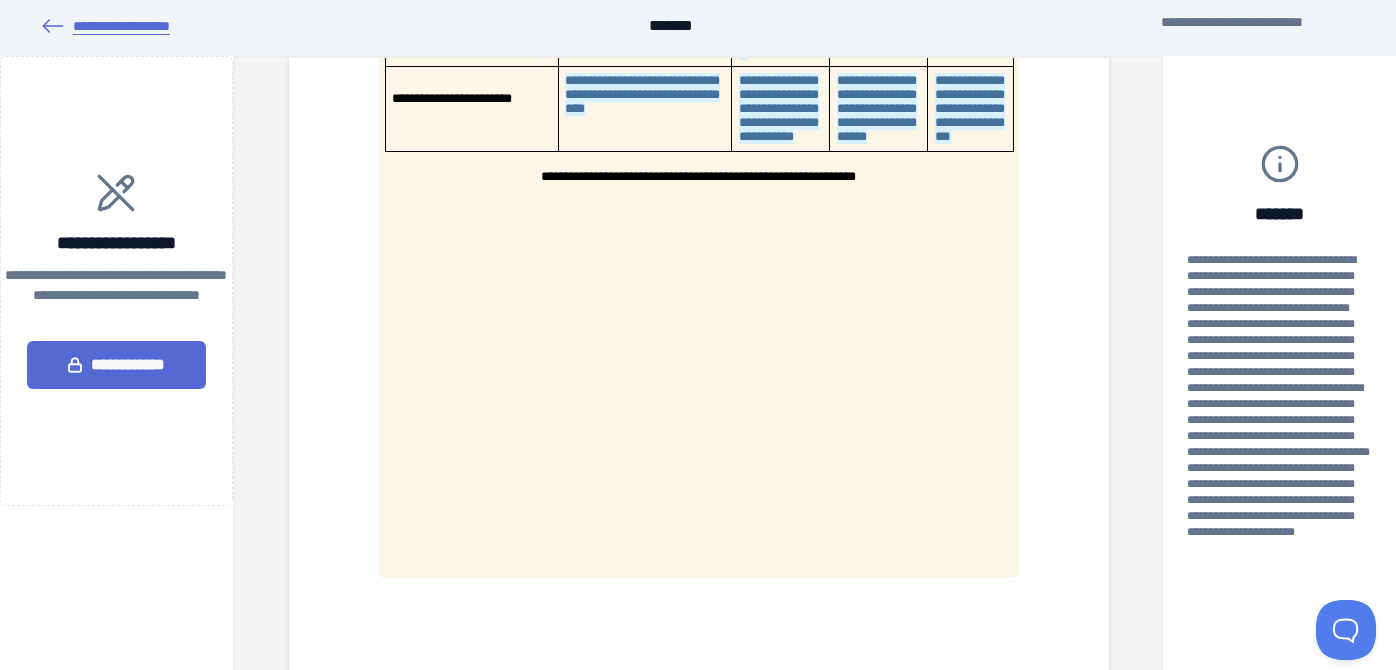 click 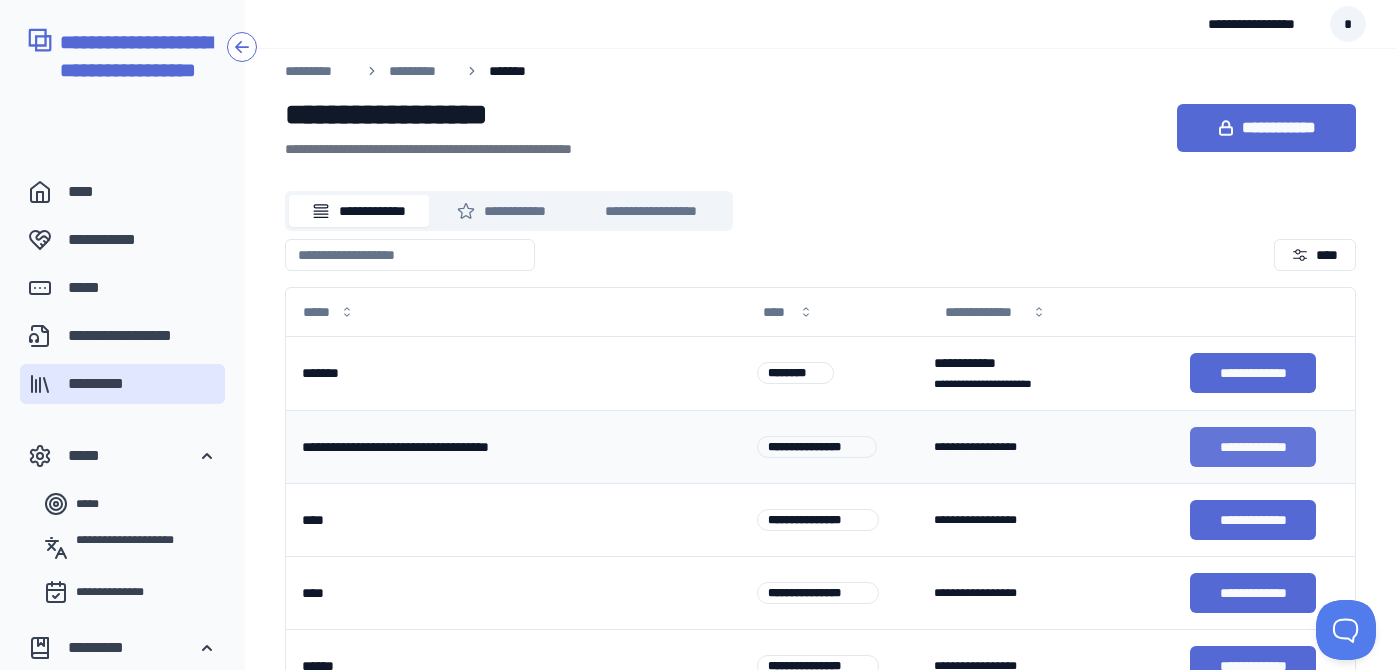 click on "**********" at bounding box center [1253, 447] 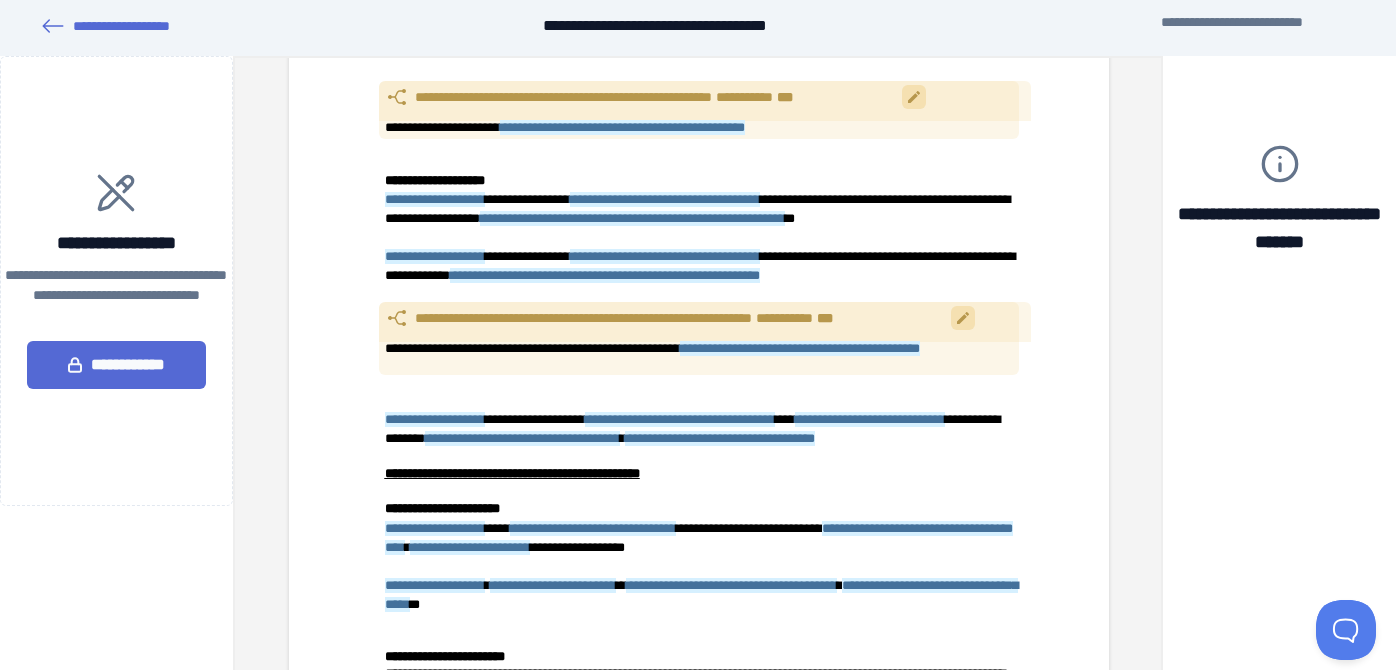 scroll, scrollTop: 7571, scrollLeft: 0, axis: vertical 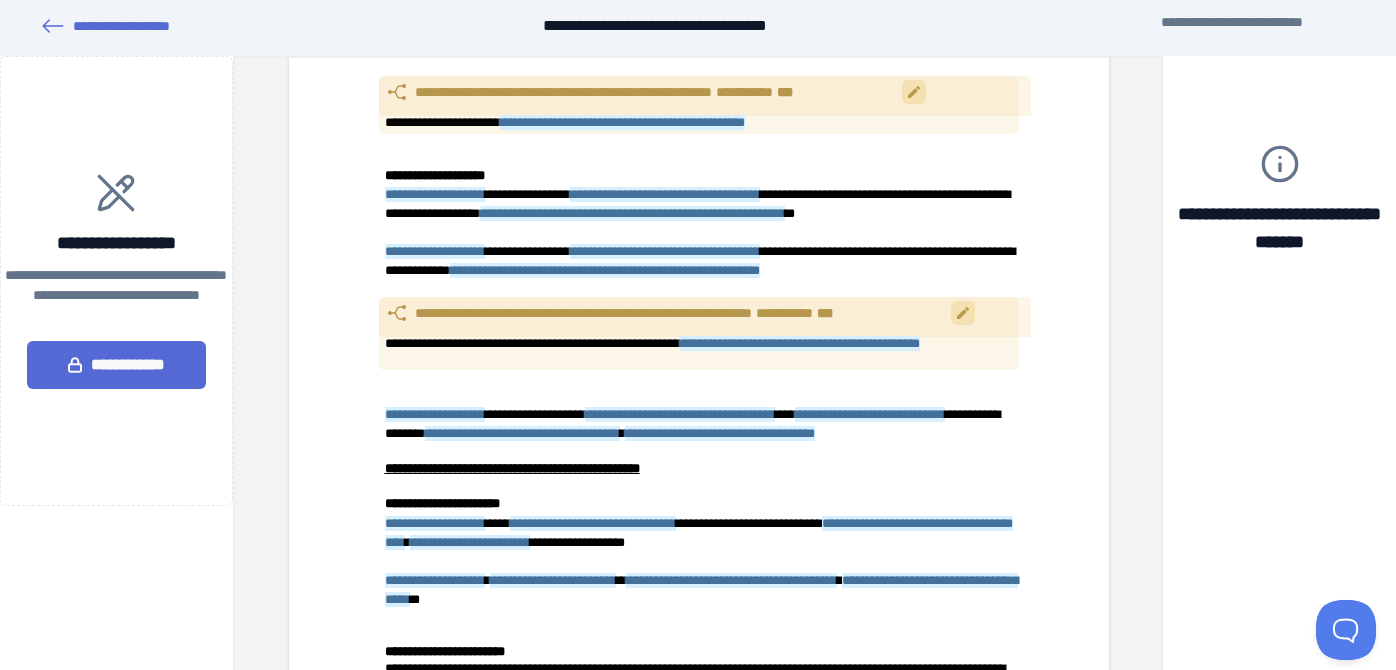 click on "**********" at bounding box center [434, -6945] 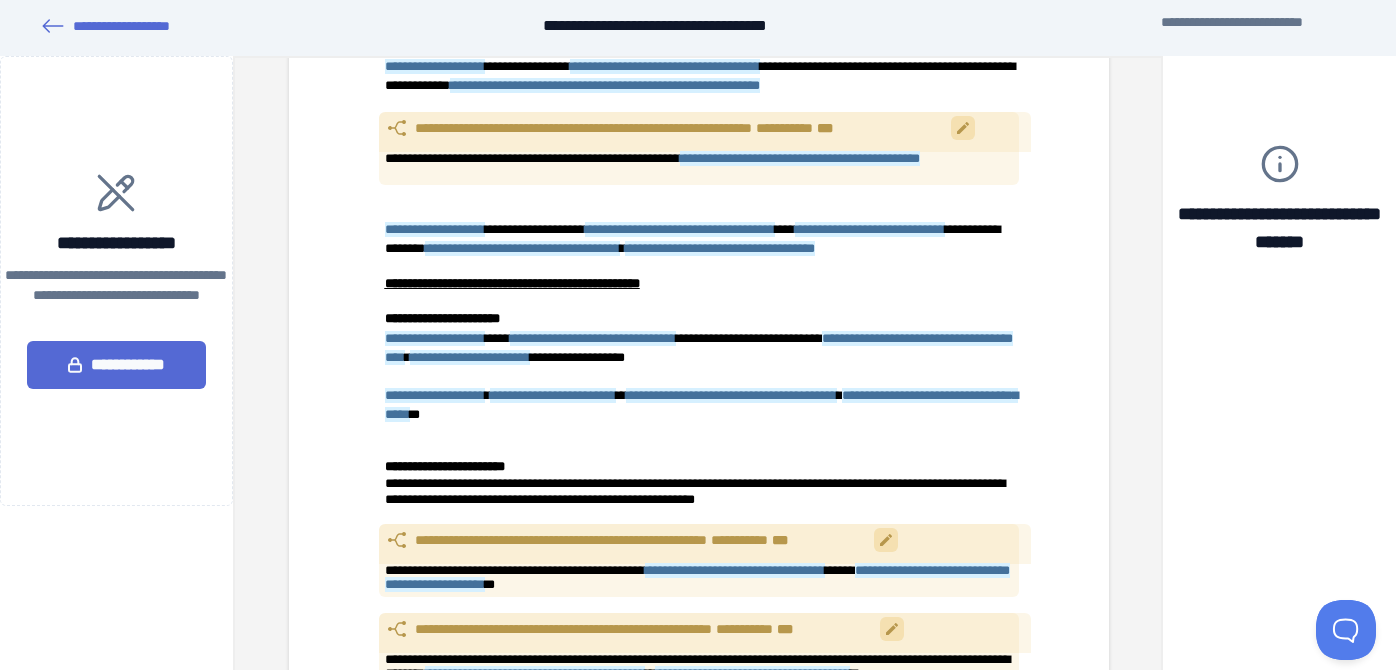 scroll, scrollTop: 7762, scrollLeft: 0, axis: vertical 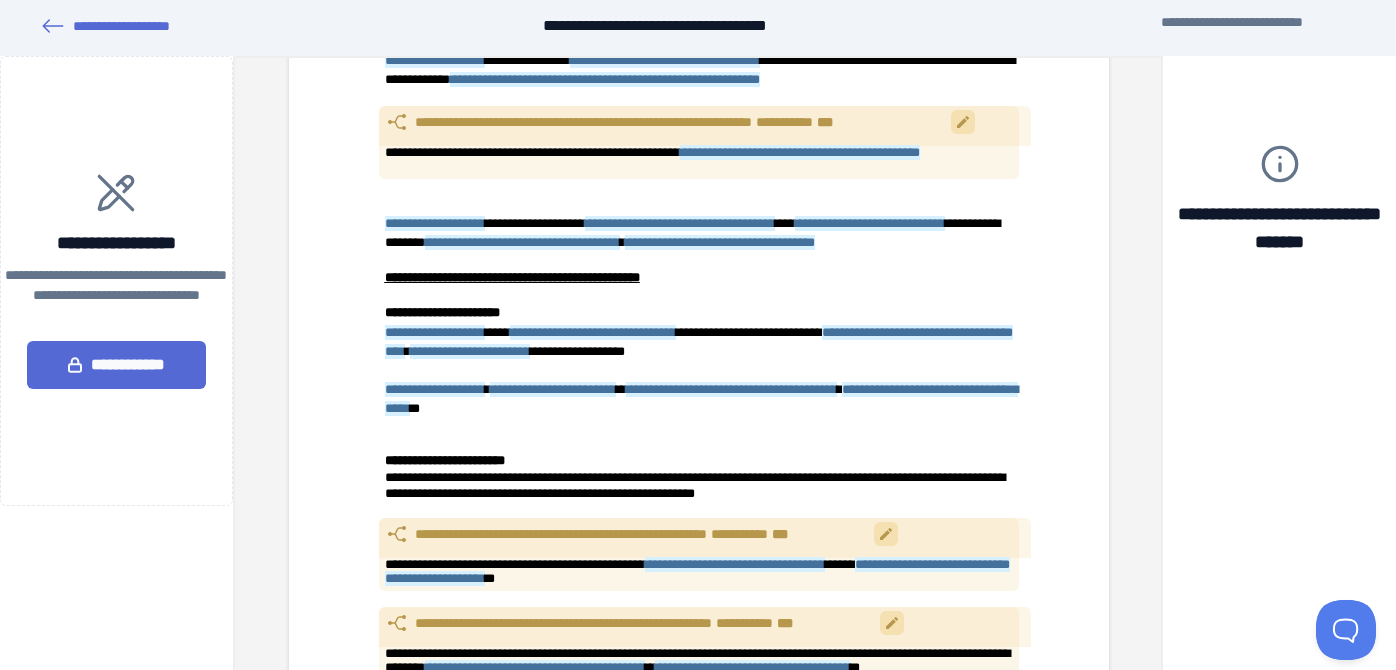 click on "**********" at bounding box center [734, 564] 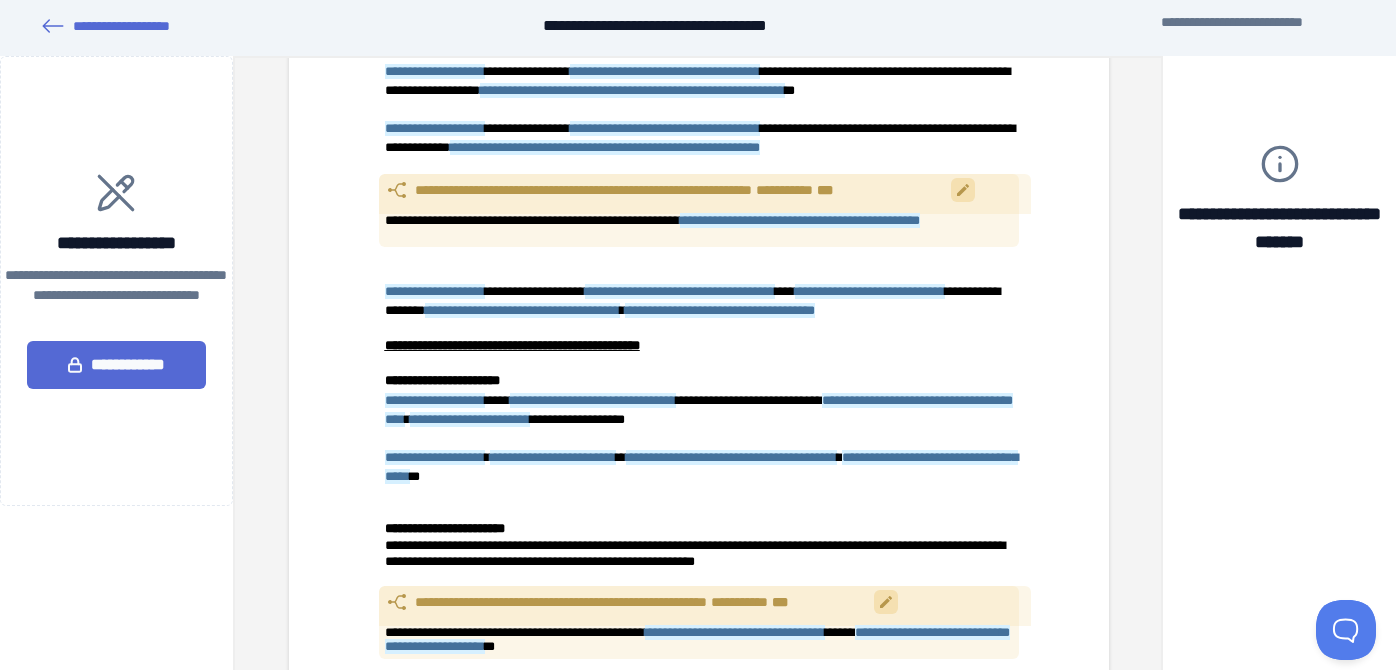 click on "**********" at bounding box center [696, 639] 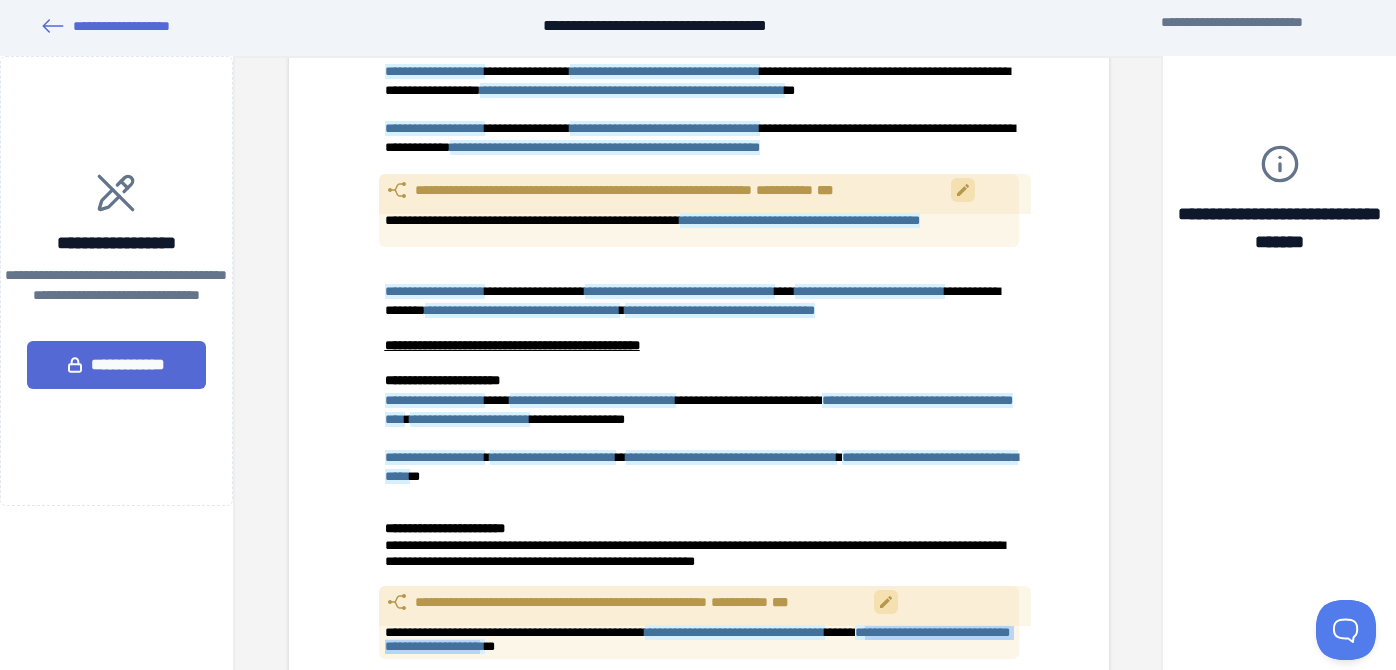 click on "**********" at bounding box center [696, 639] 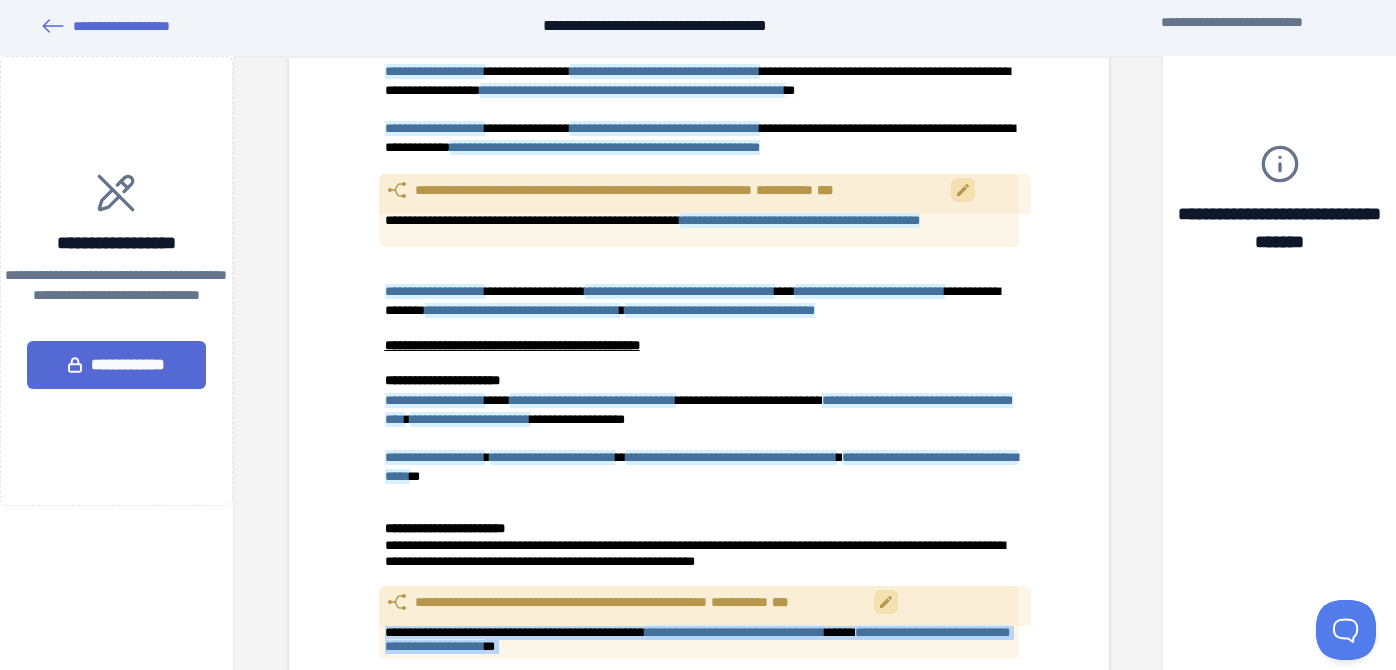 click on "**********" at bounding box center [696, 639] 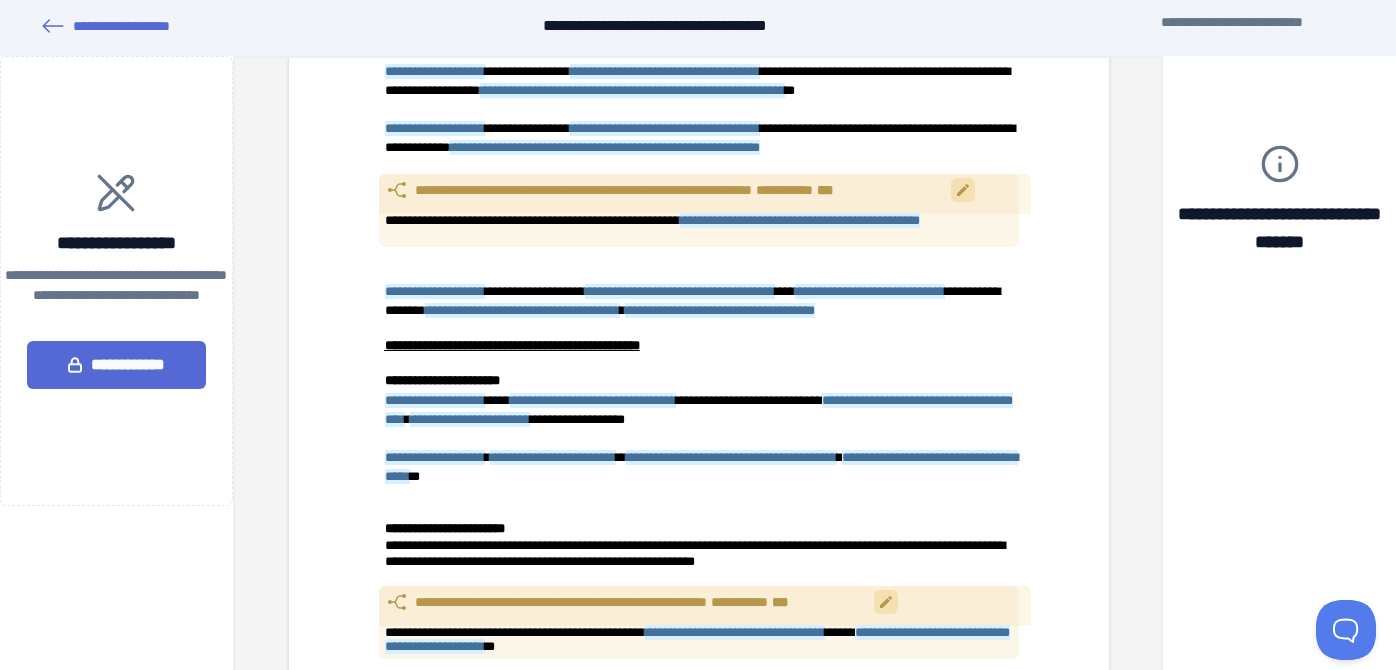 click on "**********" at bounding box center [698, 642] 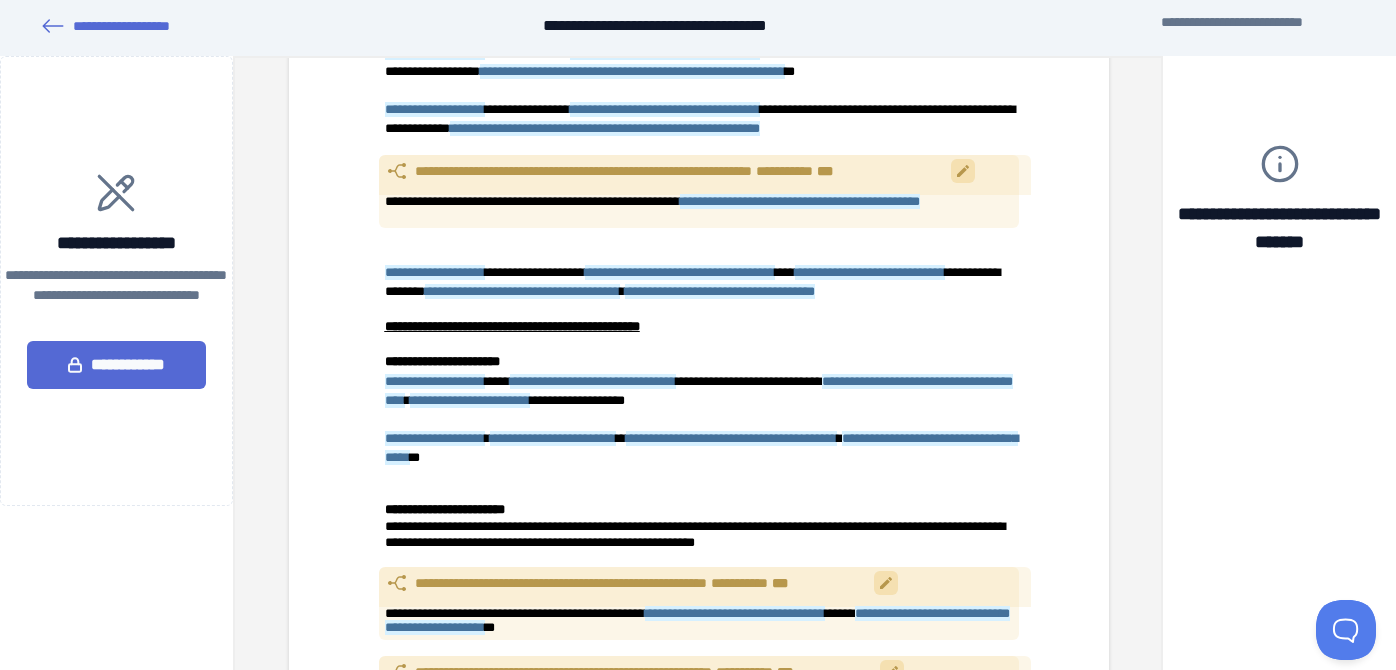 scroll, scrollTop: 7750, scrollLeft: 0, axis: vertical 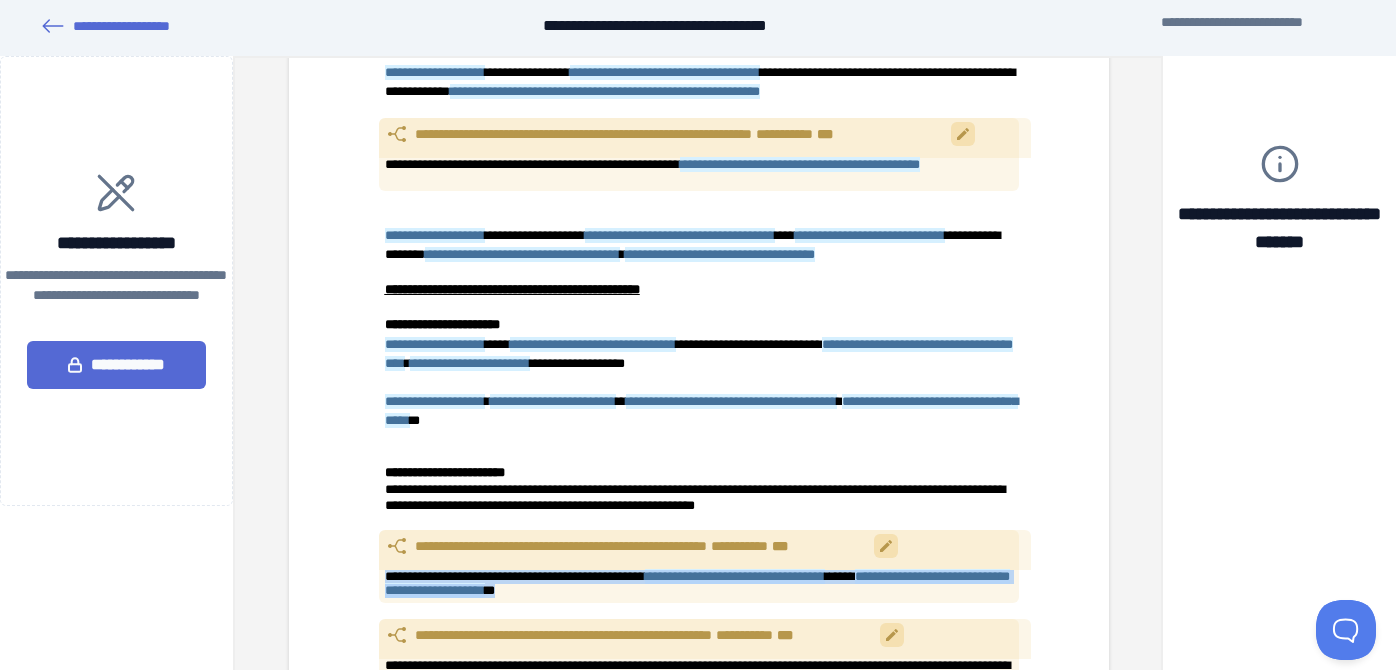 drag, startPoint x: 700, startPoint y: 310, endPoint x: 376, endPoint y: 289, distance: 324.67984 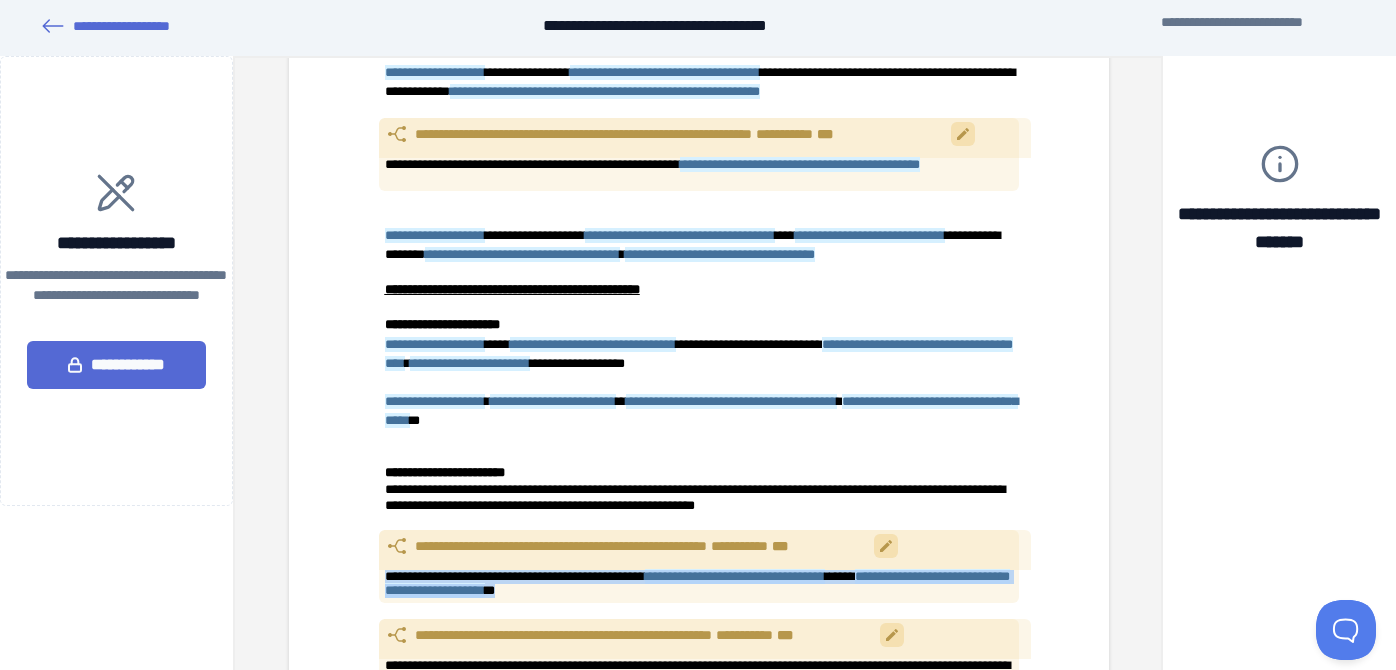 click on "**********" at bounding box center (698, 2414) 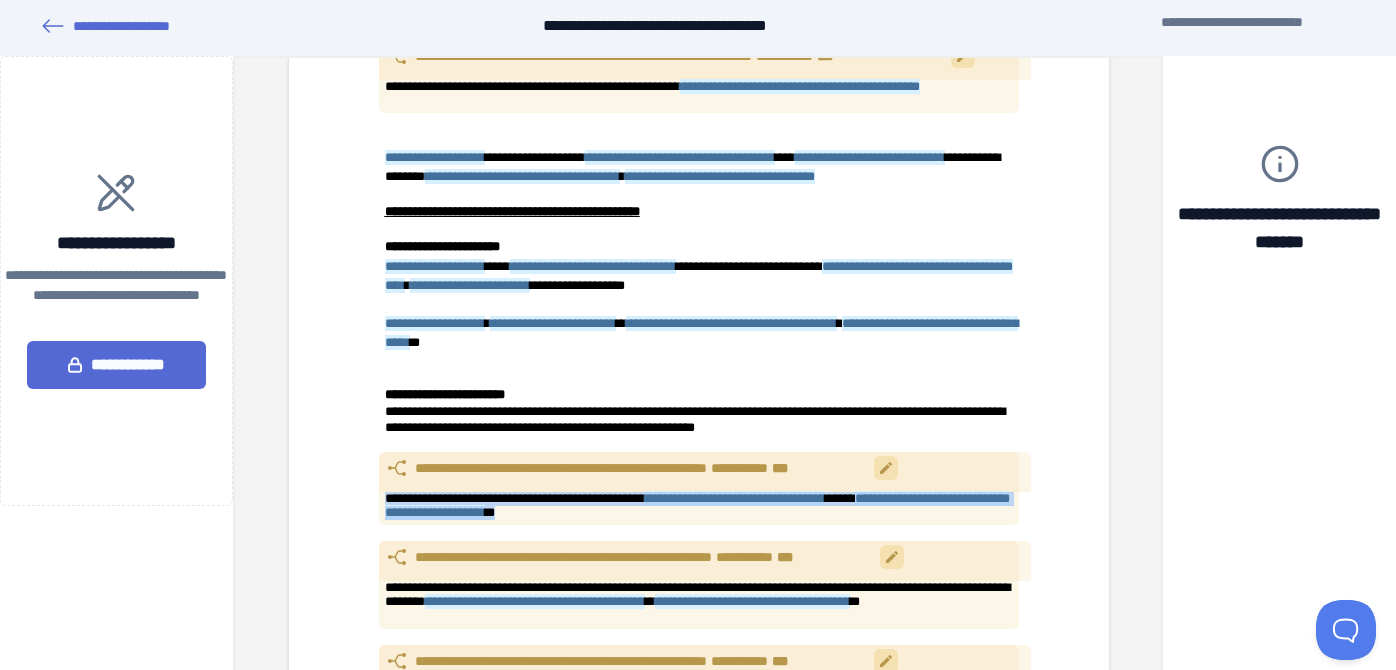 scroll, scrollTop: 7848, scrollLeft: 0, axis: vertical 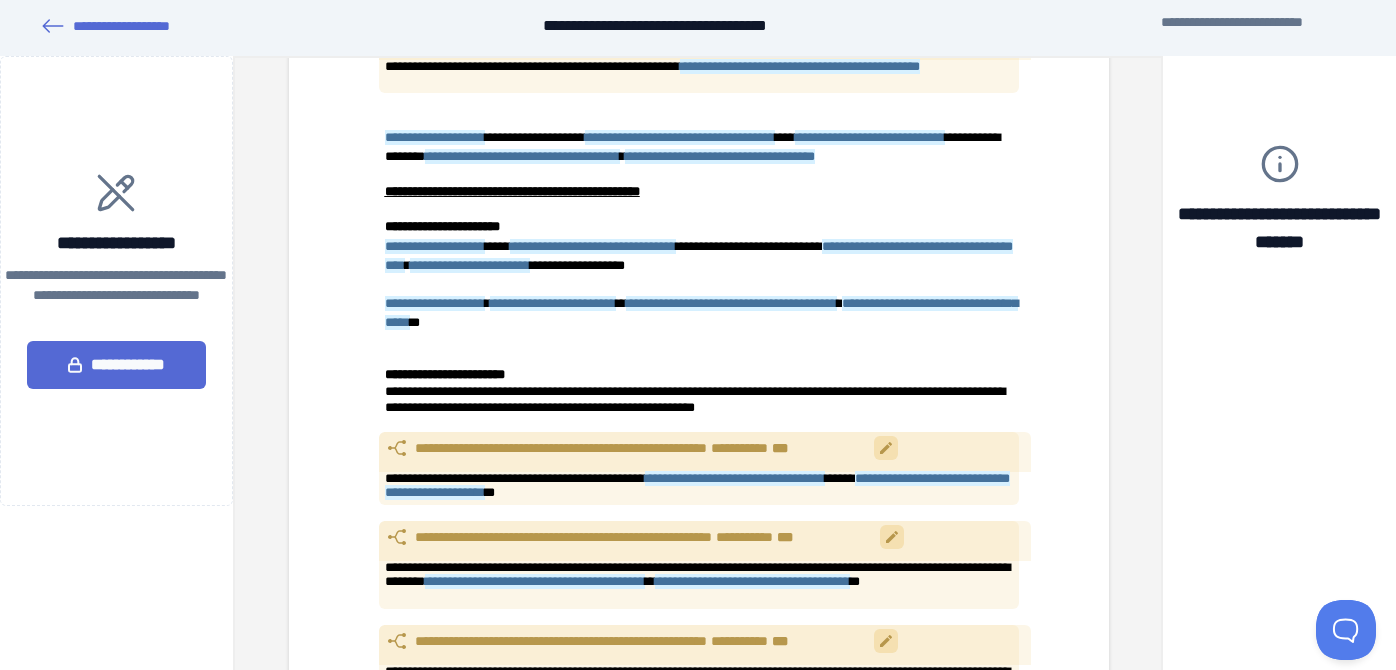 click at bounding box center (696, 727) 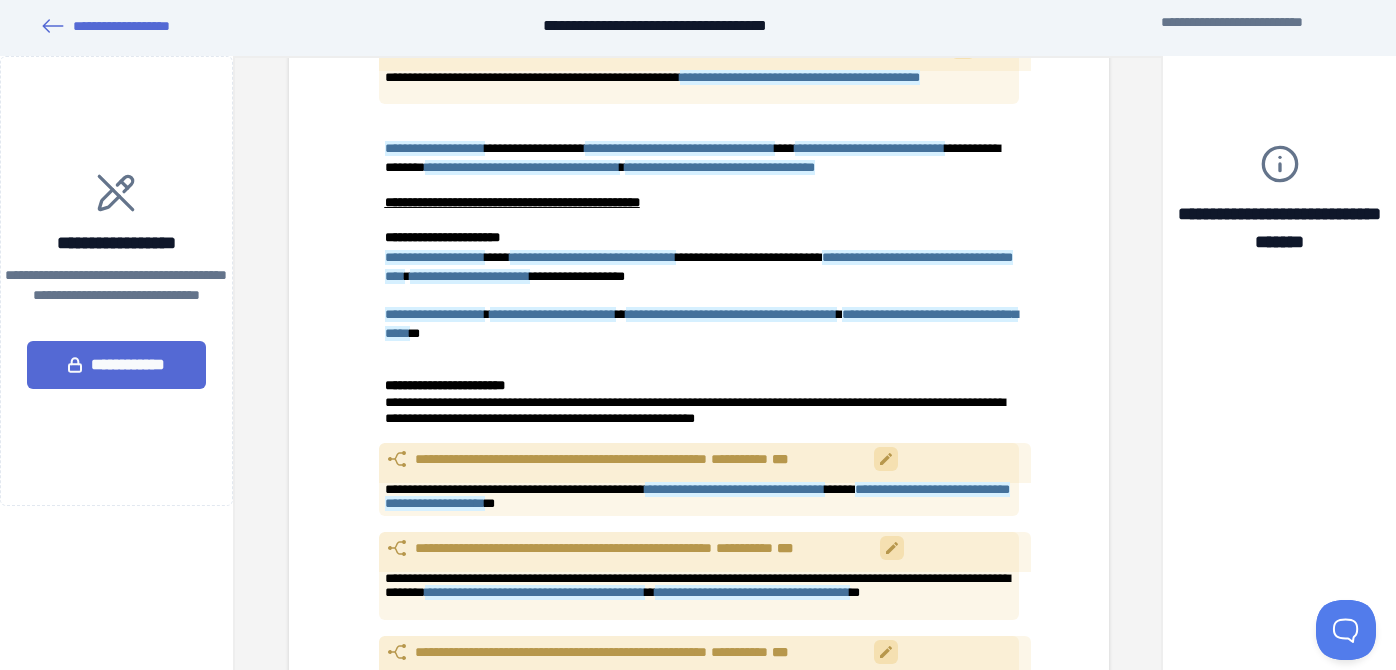 scroll, scrollTop: 7842, scrollLeft: 0, axis: vertical 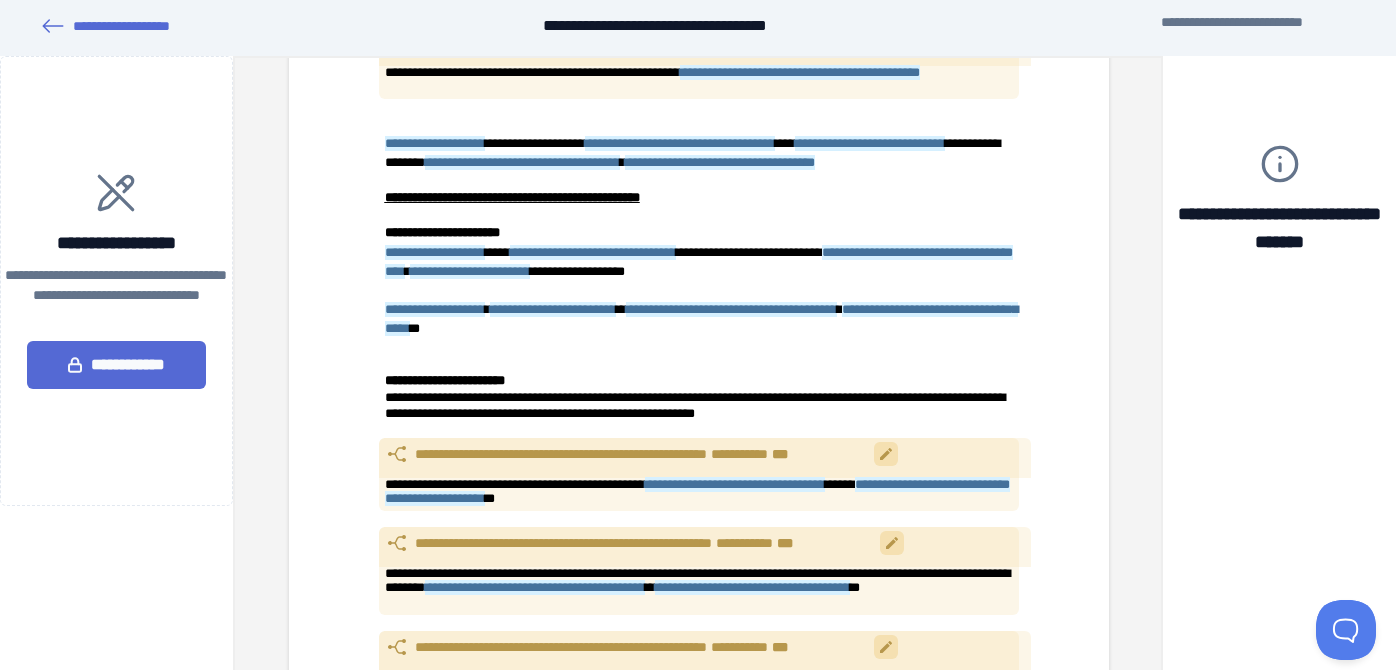 click at bounding box center [698, 765] 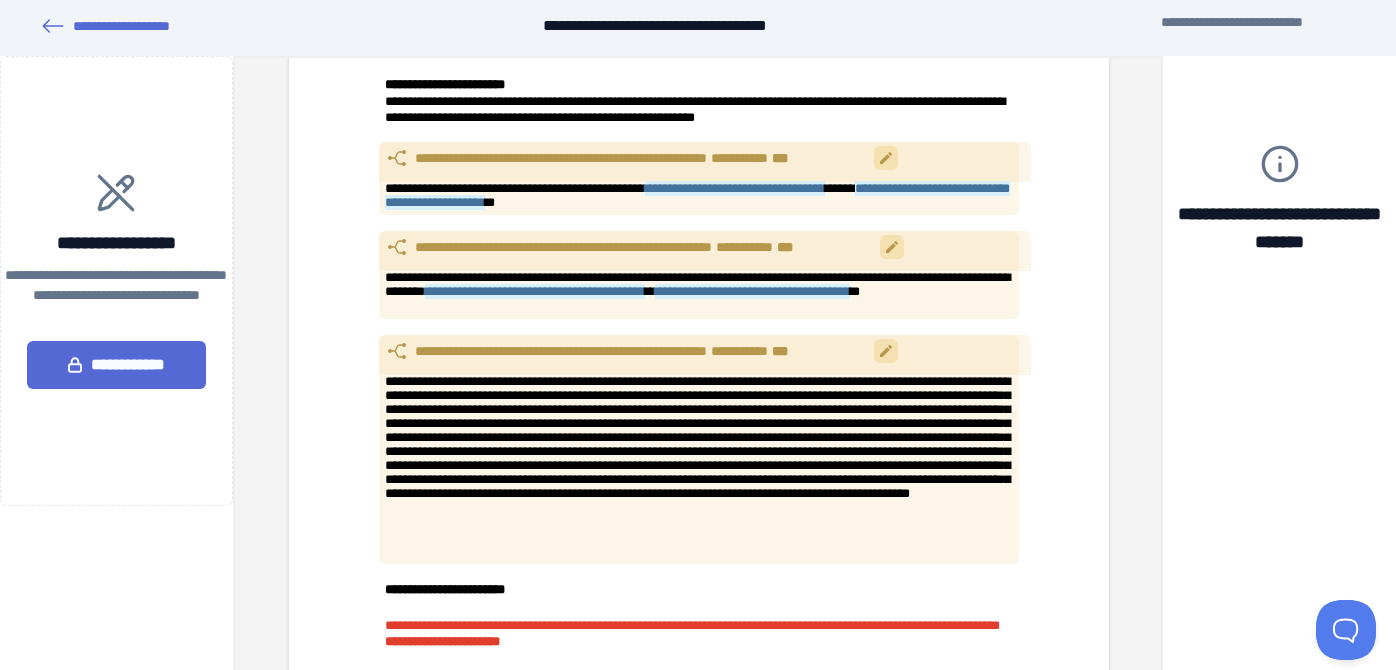 scroll, scrollTop: 8165, scrollLeft: 0, axis: vertical 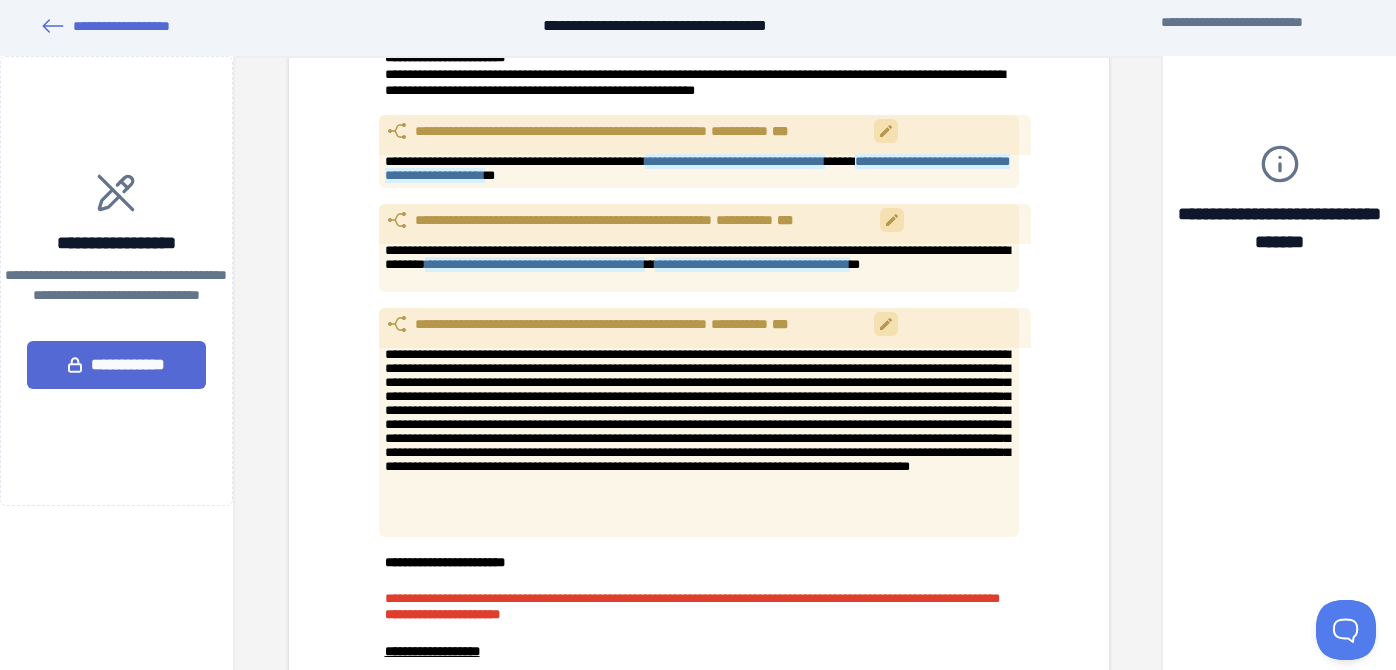 click on "**********" at bounding box center [691, 606] 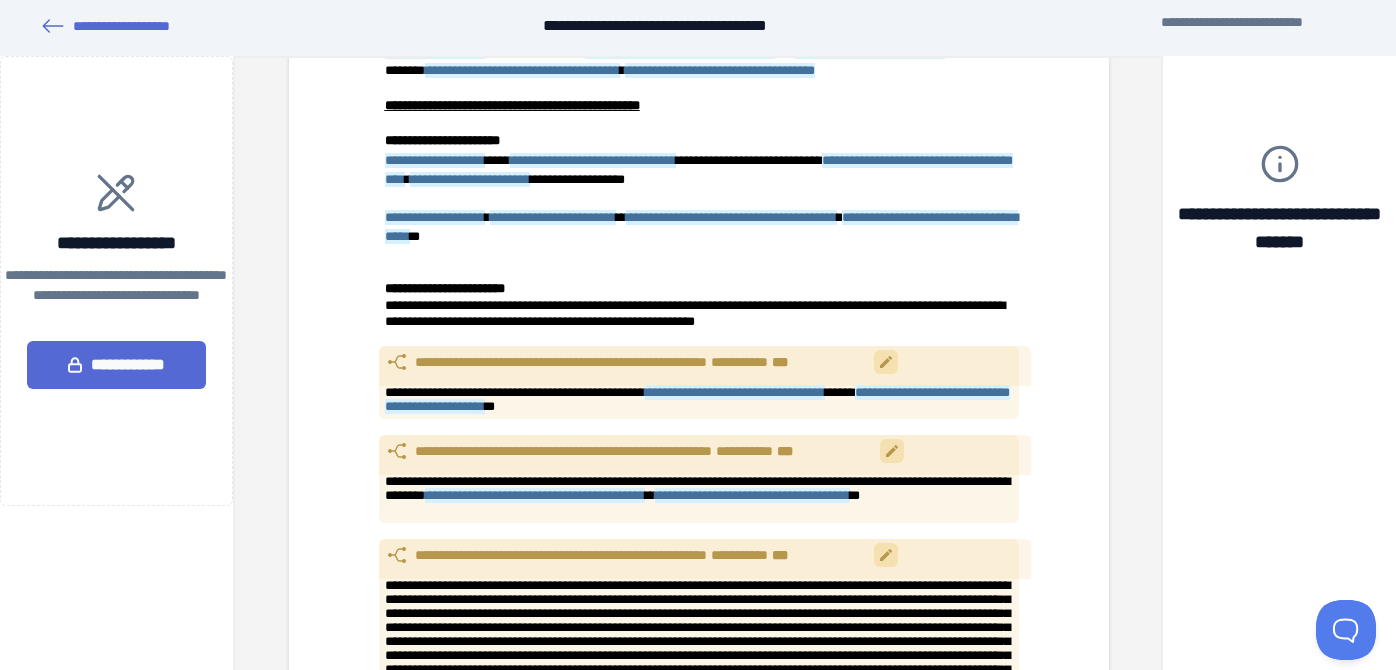 scroll, scrollTop: 7905, scrollLeft: 0, axis: vertical 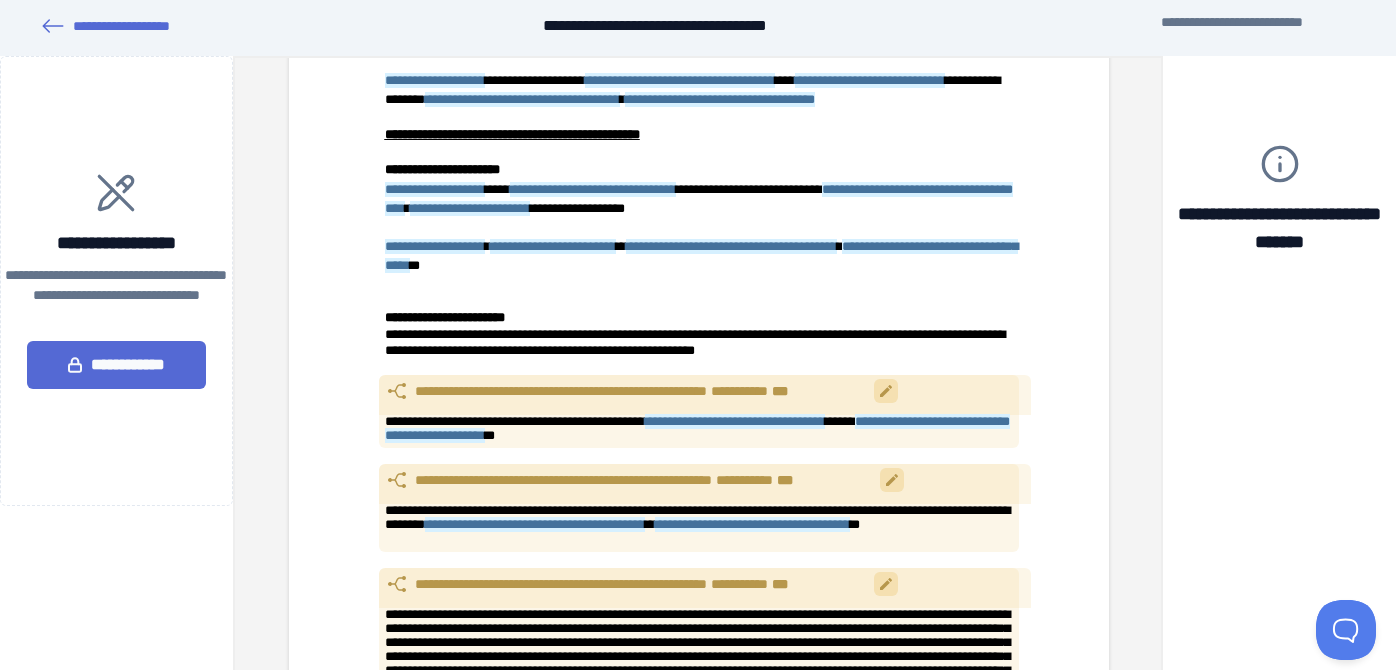 click on "**********" at bounding box center (691, 866) 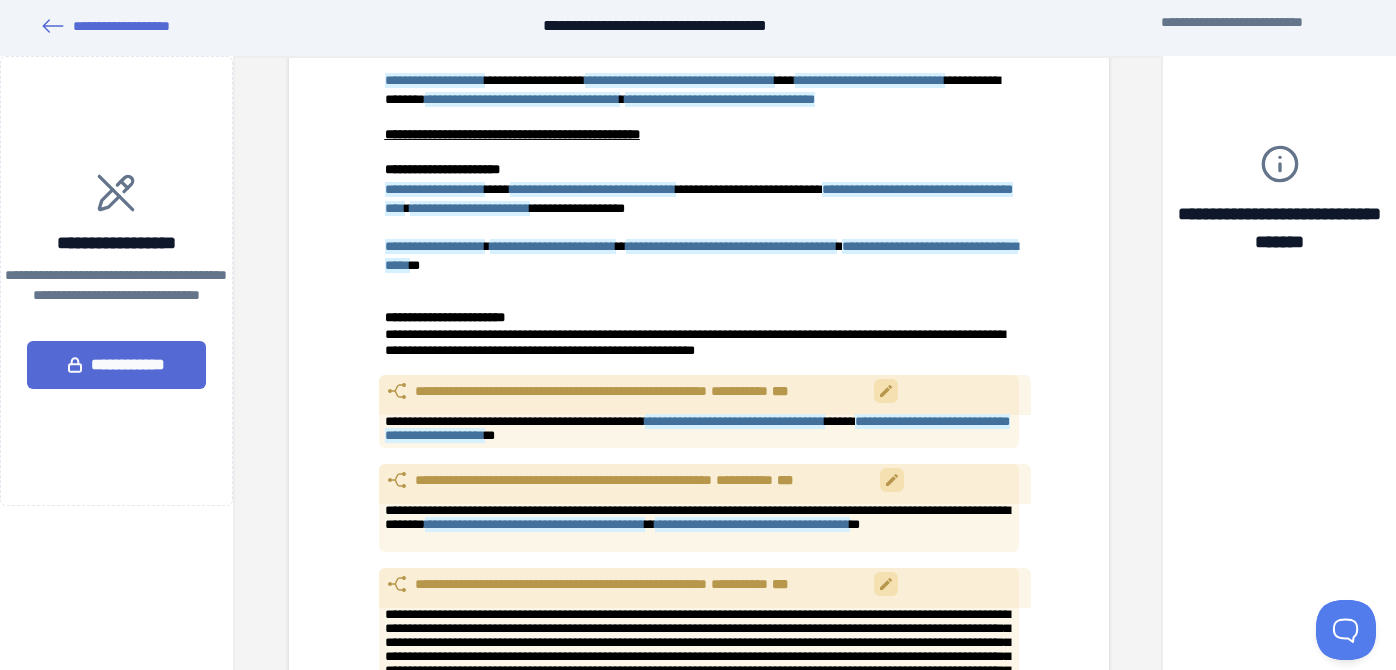 click on "**********" at bounding box center (691, 866) 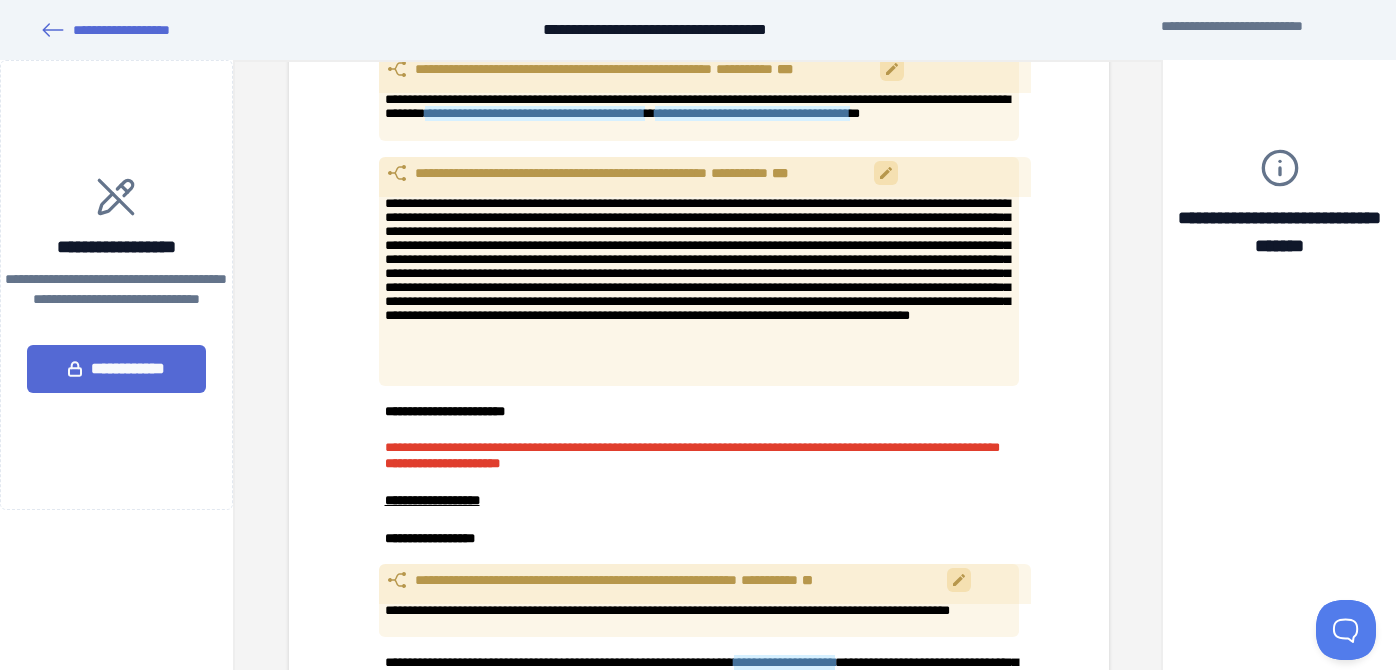 scroll, scrollTop: 8030, scrollLeft: 0, axis: vertical 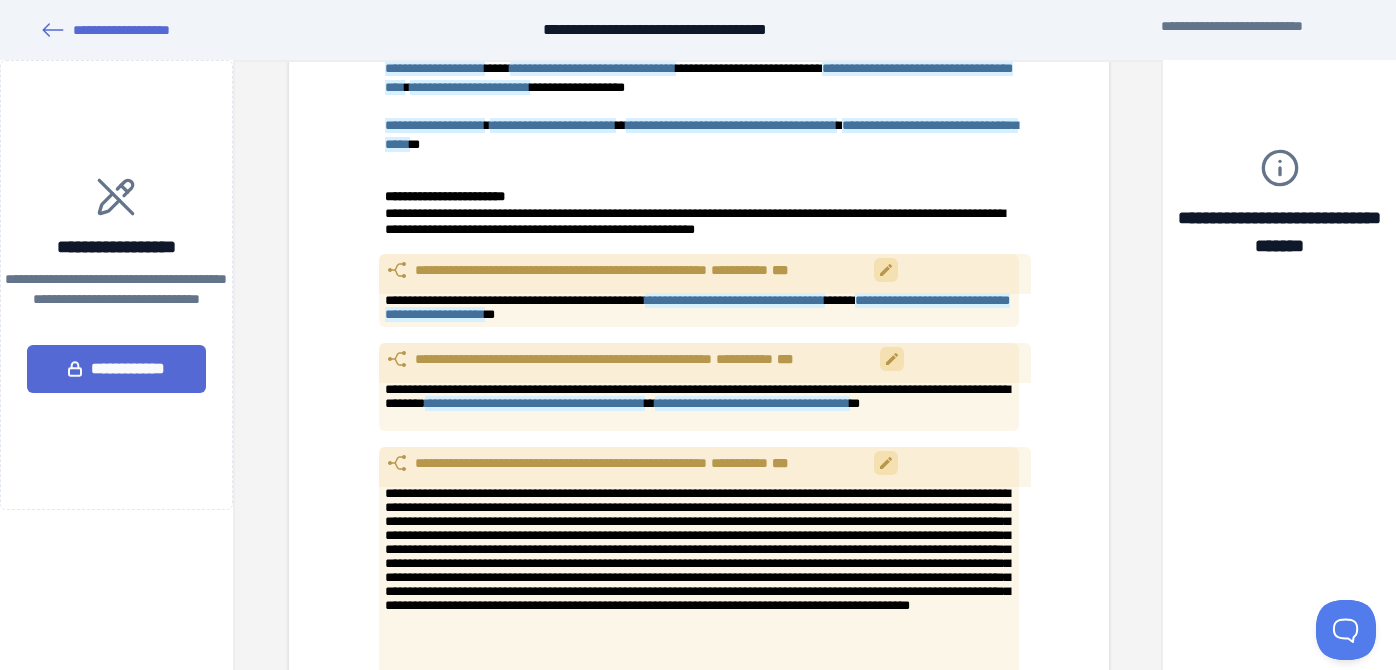 click on "**********" at bounding box center [698, 2138] 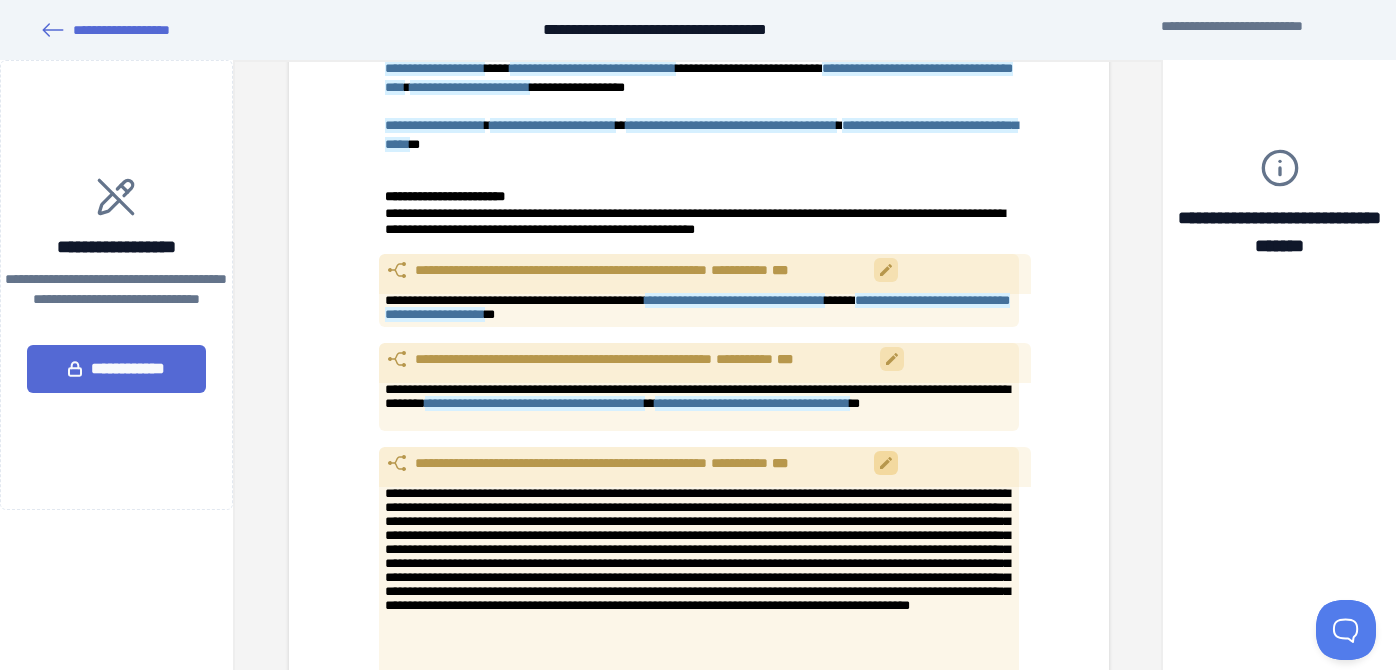 click 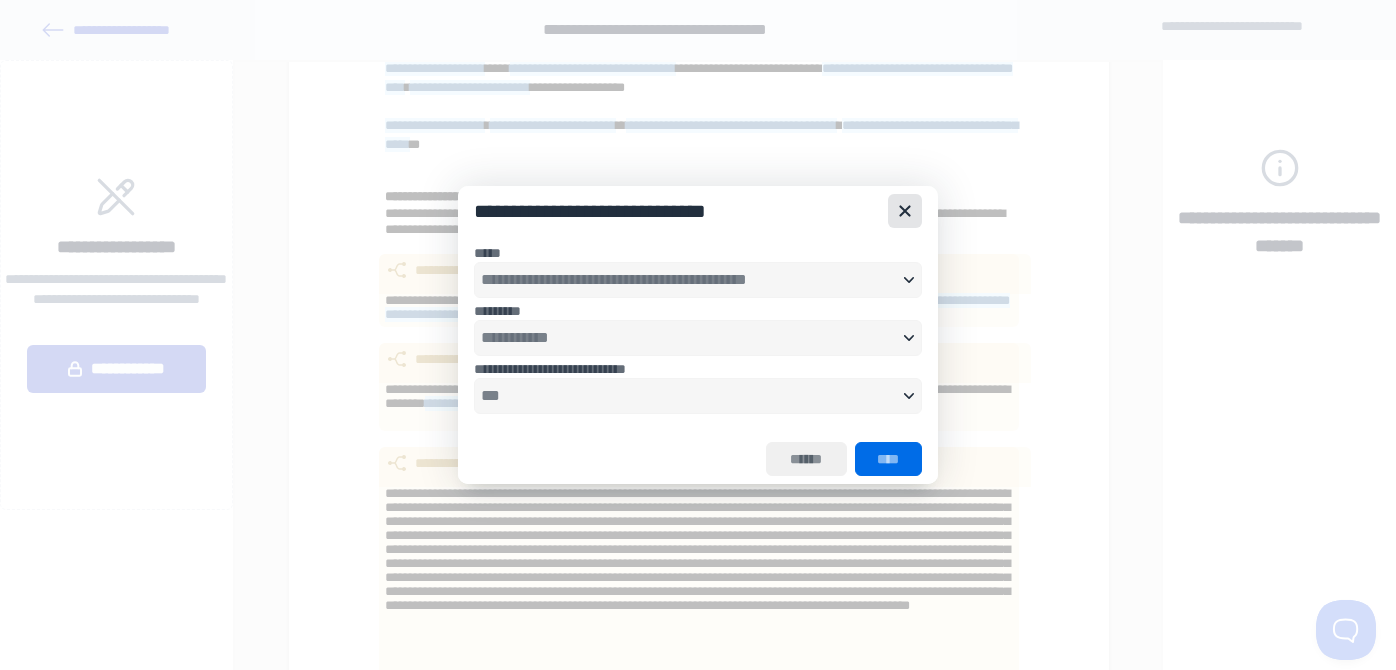 click 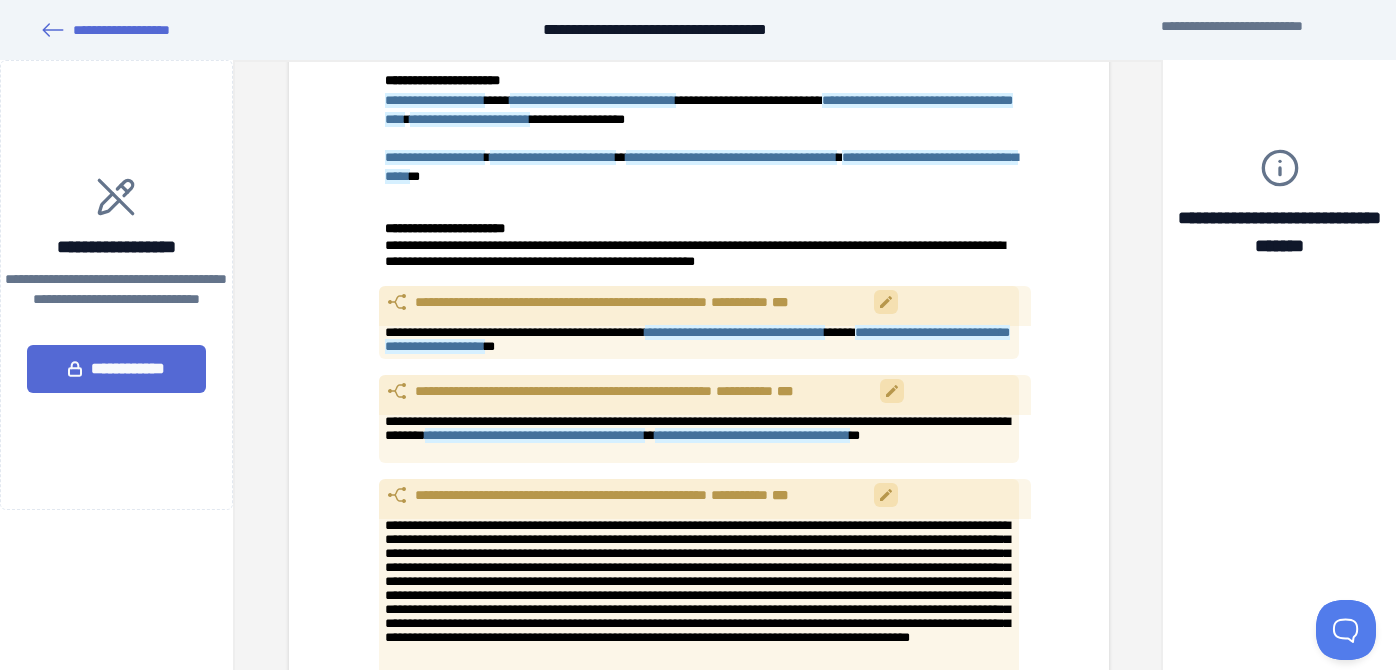 scroll, scrollTop: 7995, scrollLeft: 0, axis: vertical 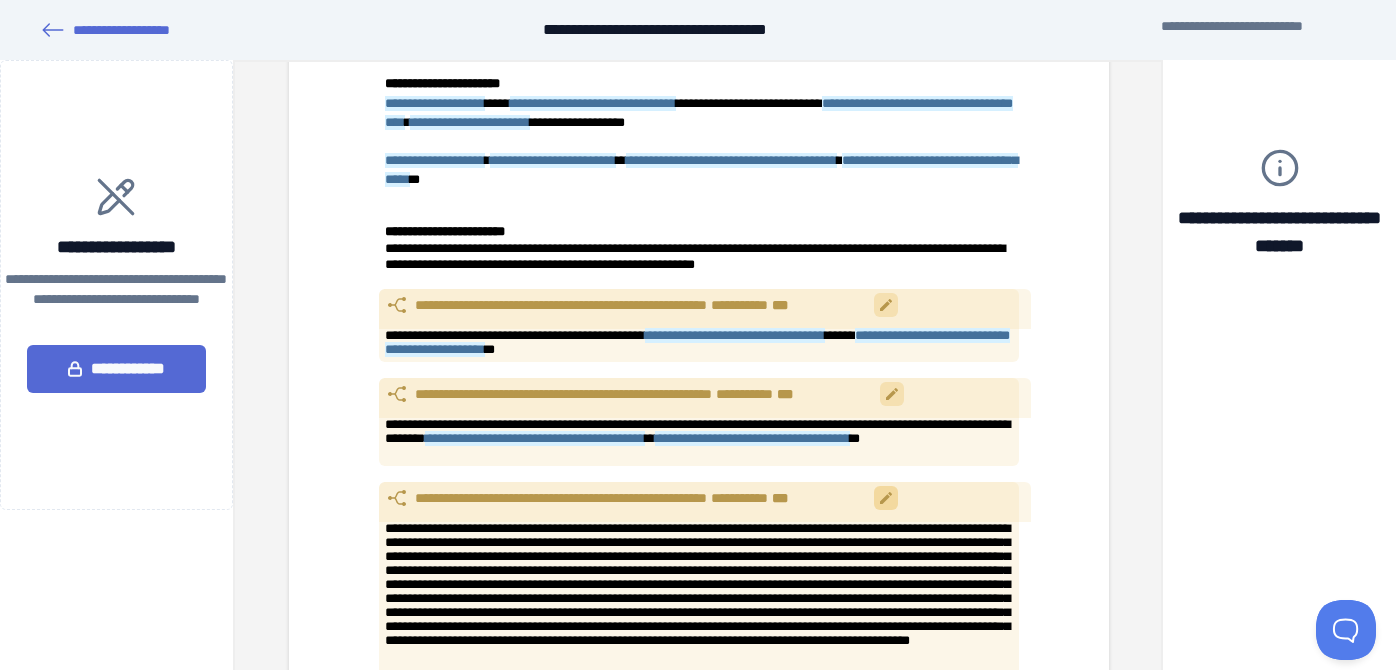 click 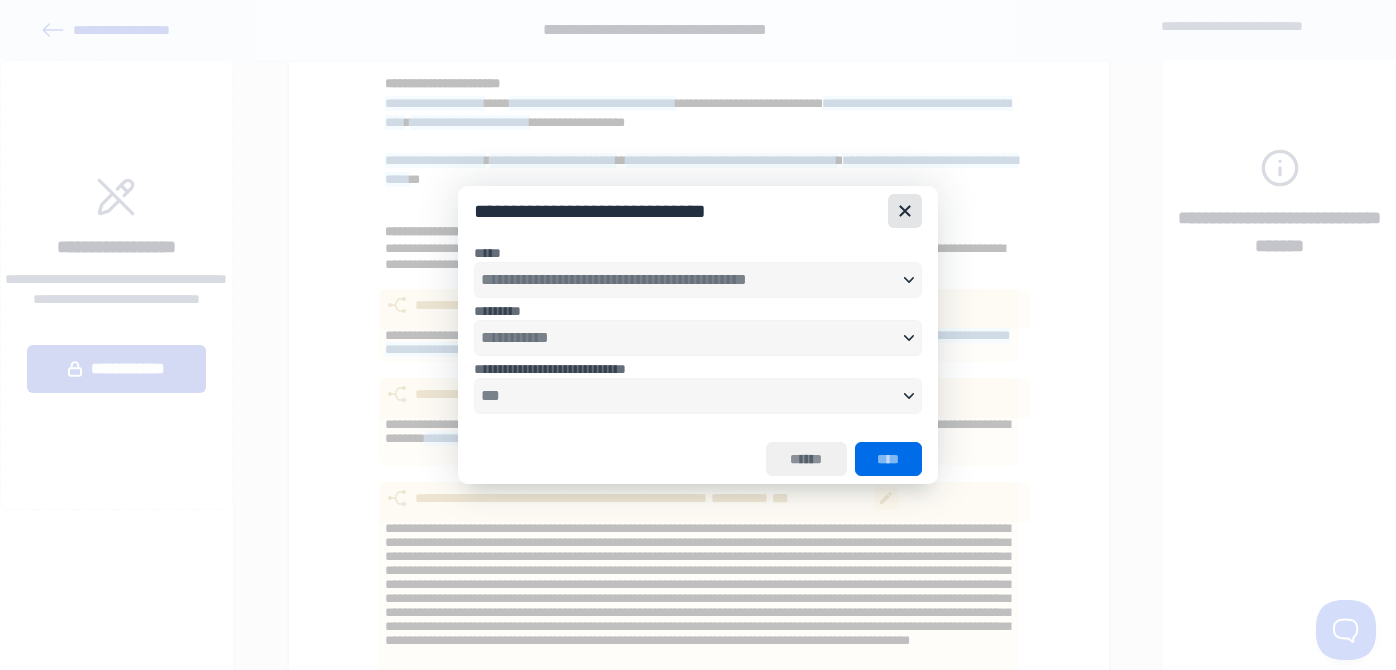 click 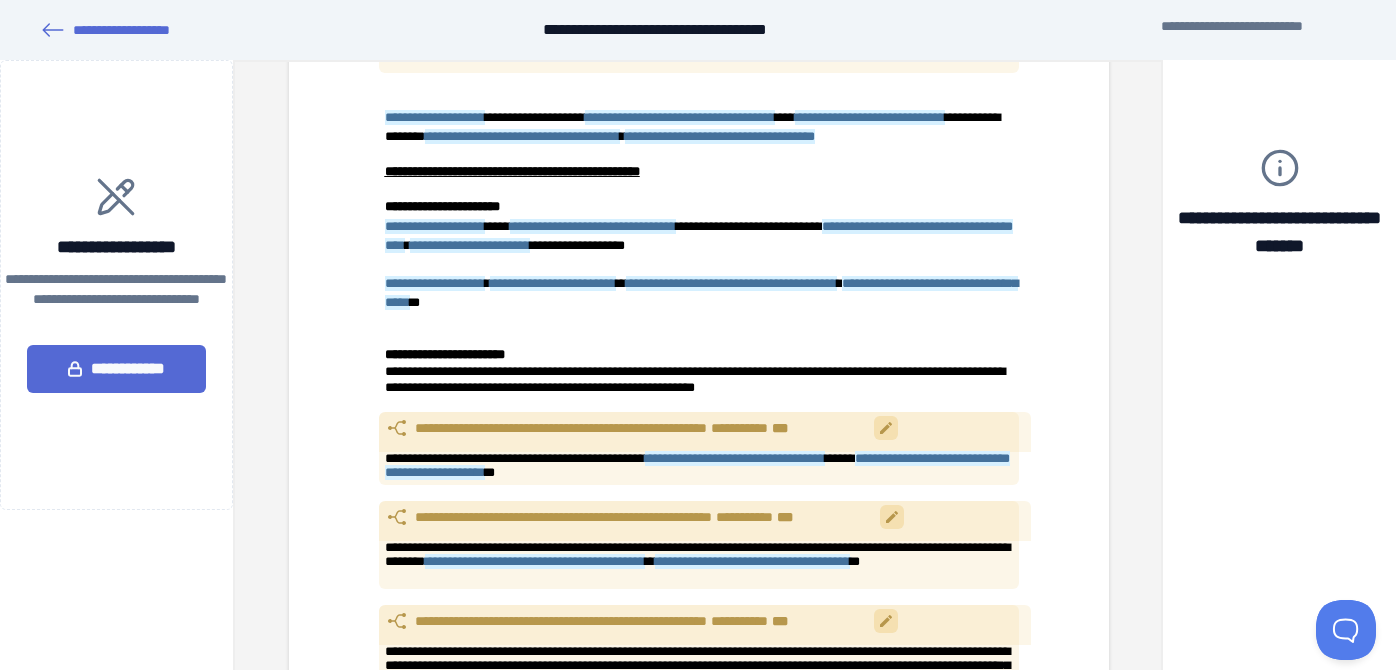 scroll, scrollTop: 7868, scrollLeft: 0, axis: vertical 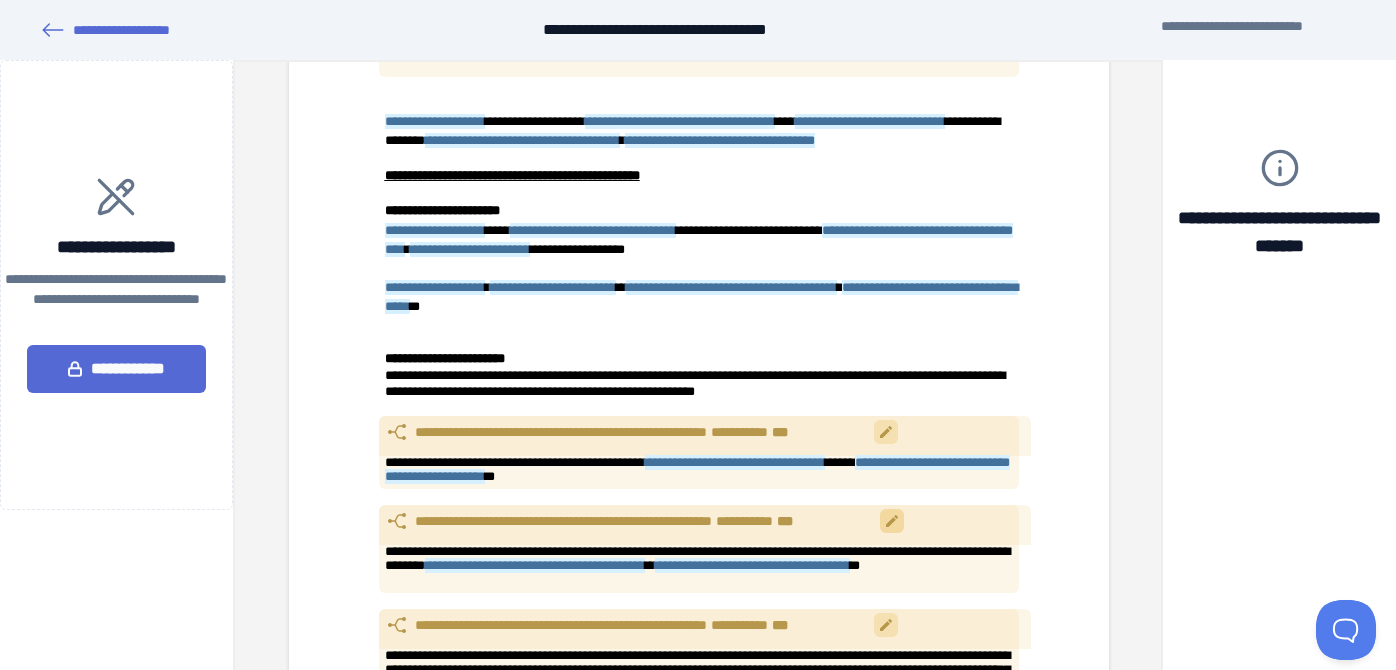 click 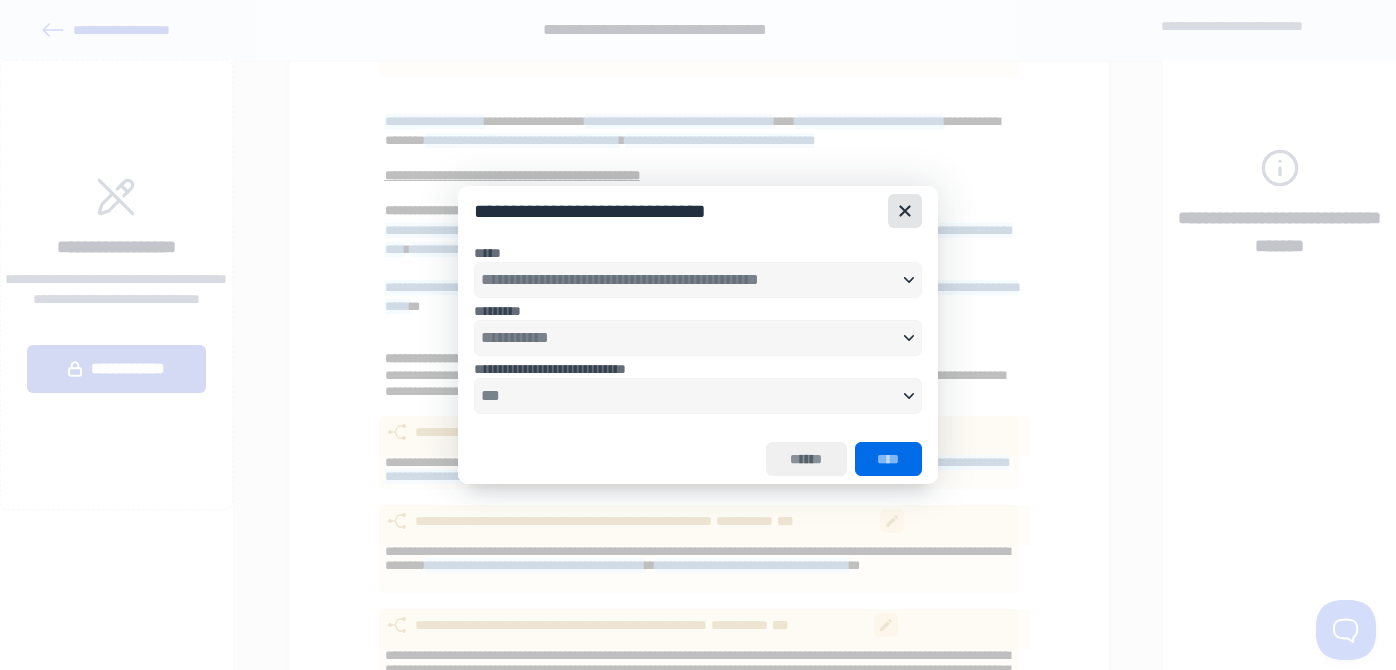 click 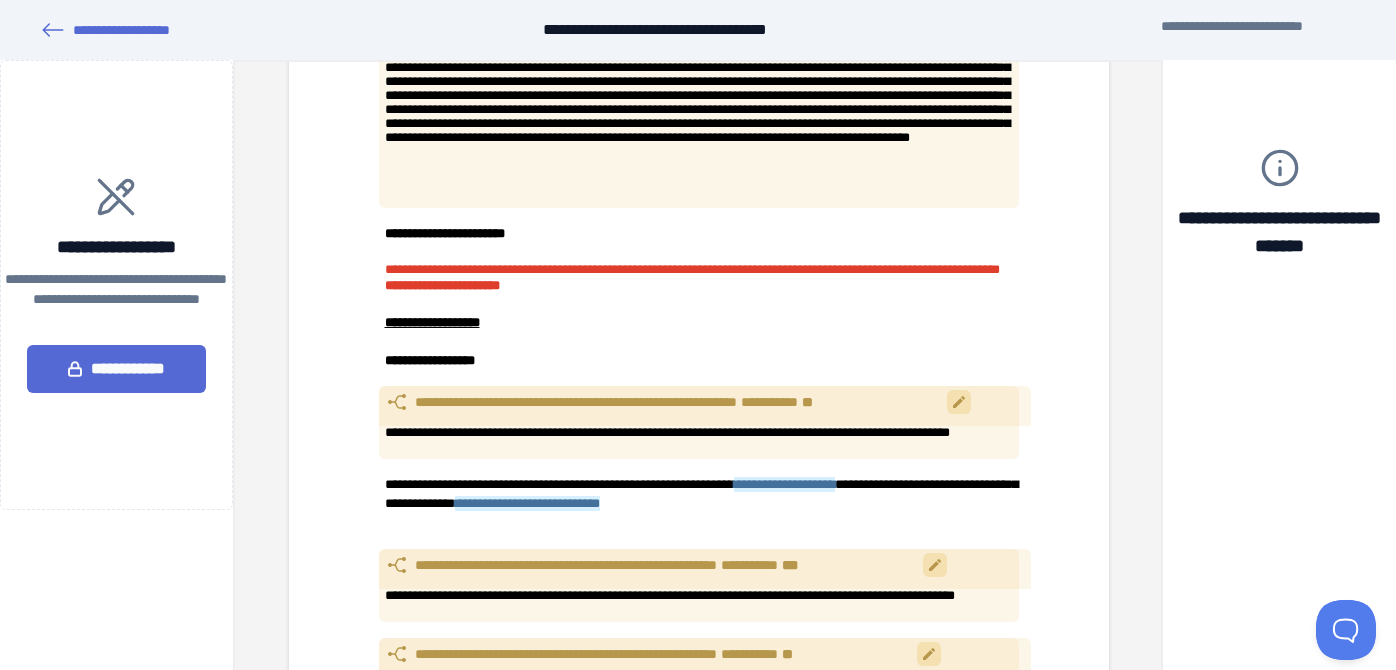 scroll, scrollTop: 8523, scrollLeft: 0, axis: vertical 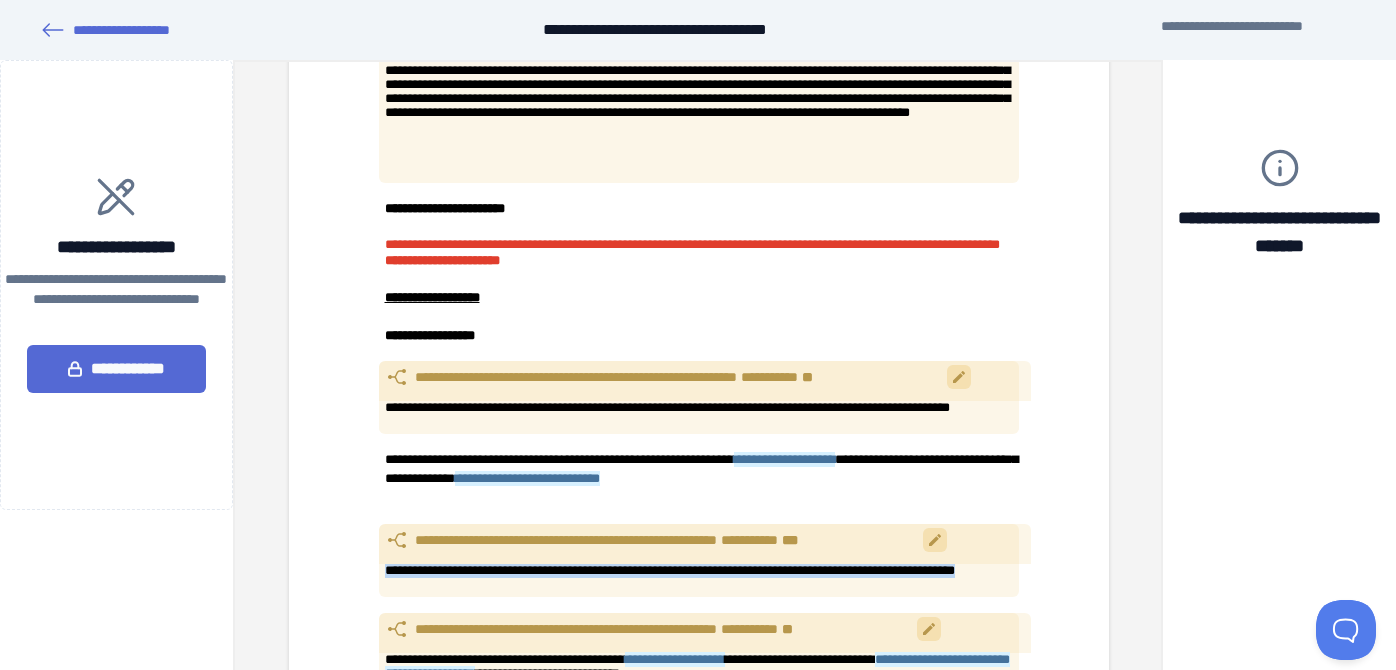 drag, startPoint x: 509, startPoint y: 270, endPoint x: 376, endPoint y: 257, distance: 133.63383 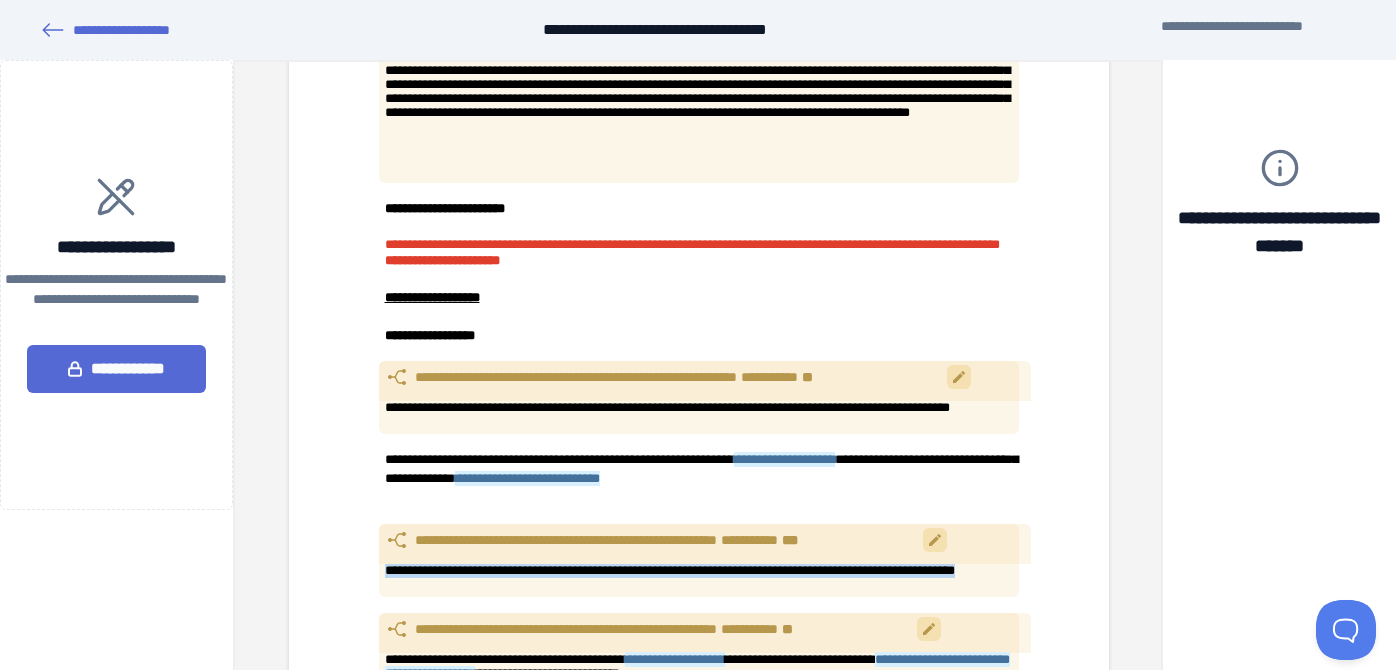 click on "**********" at bounding box center [698, 1645] 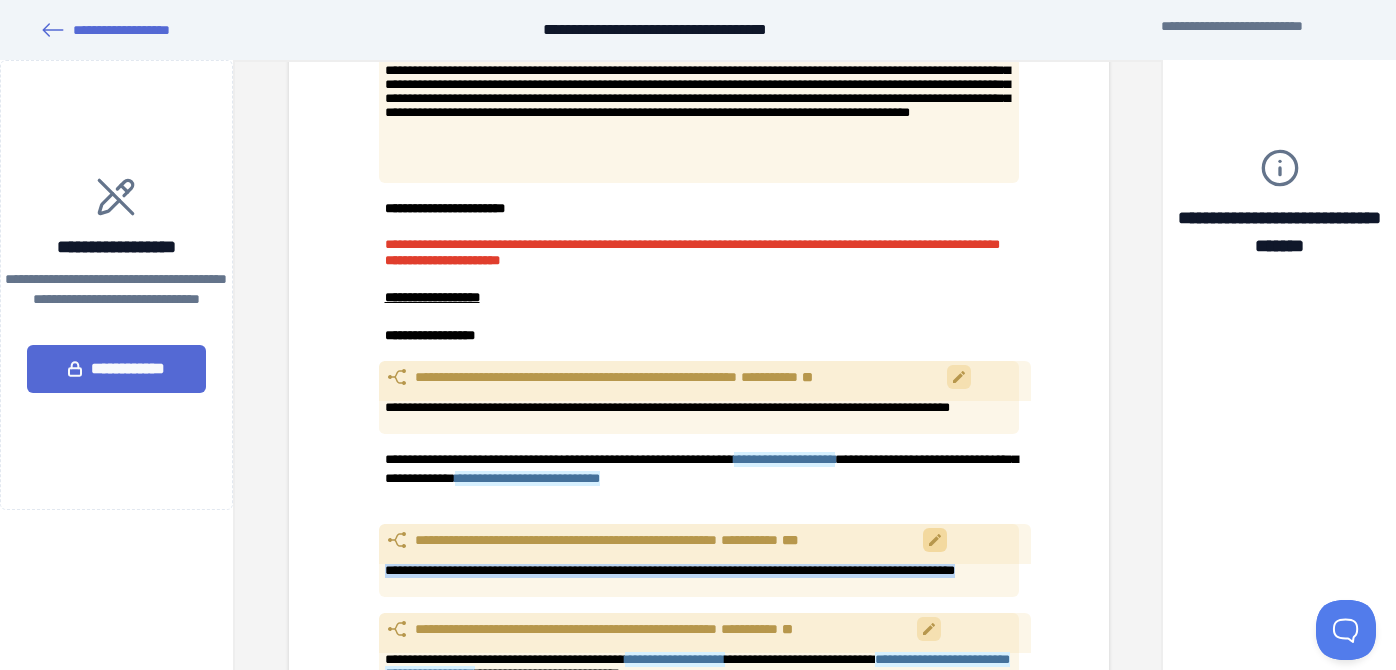 click 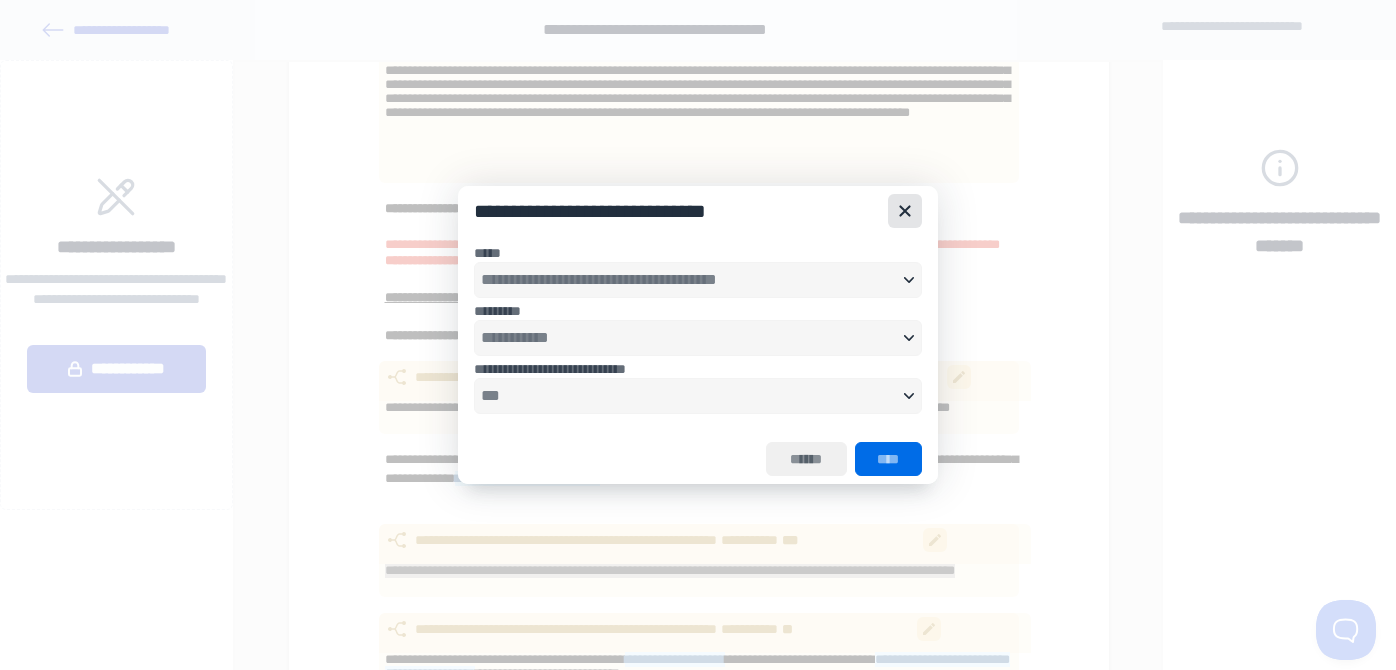 click at bounding box center [905, 211] 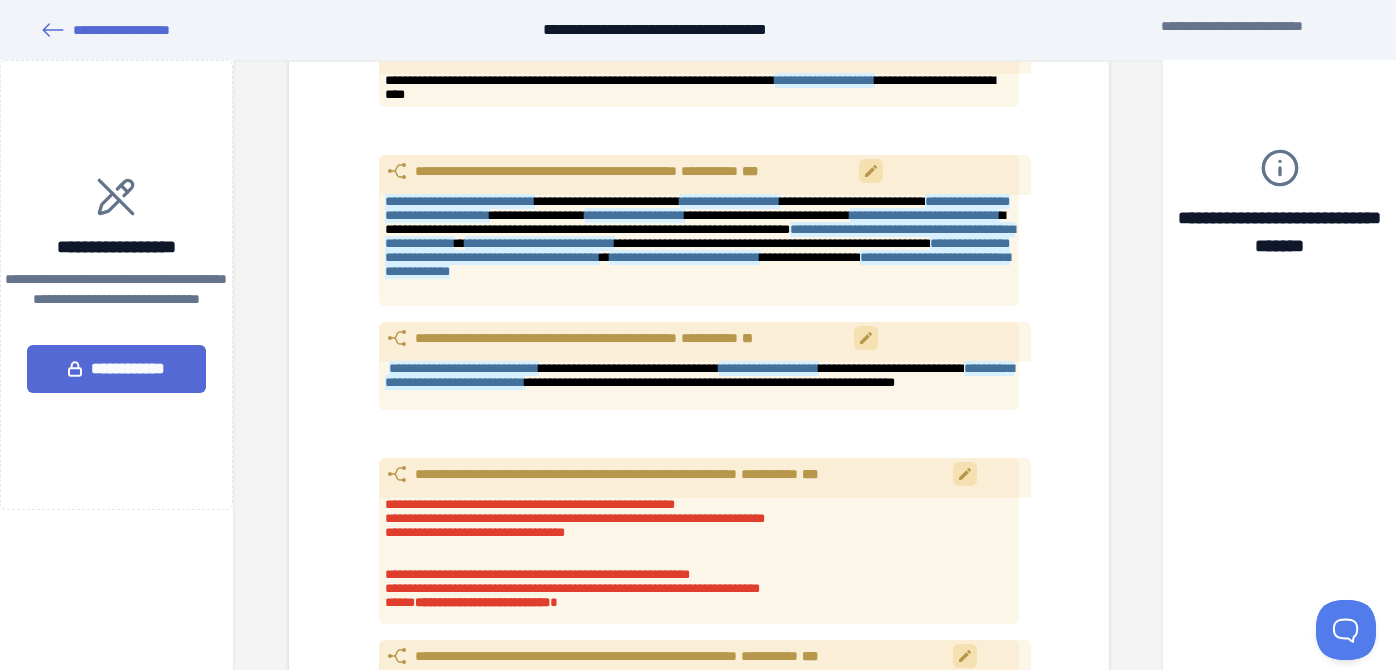 scroll, scrollTop: 9782, scrollLeft: 0, axis: vertical 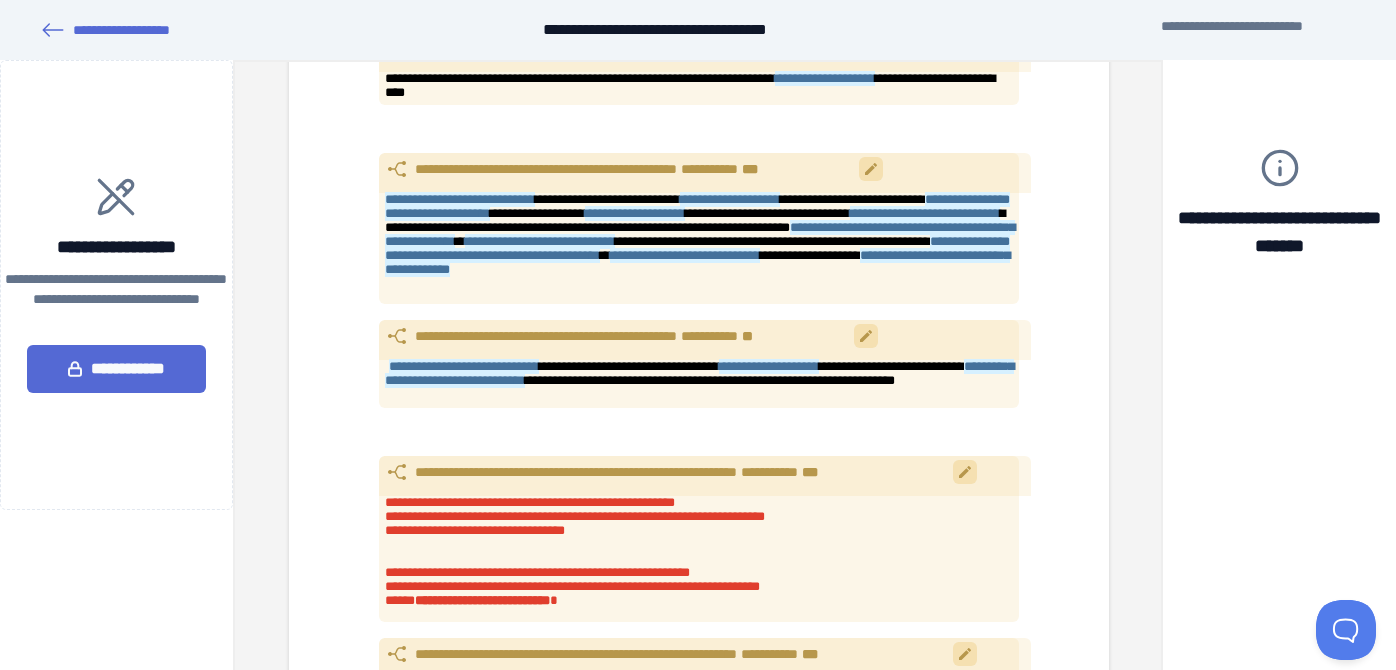 click on "**********" at bounding box center [571, 586] 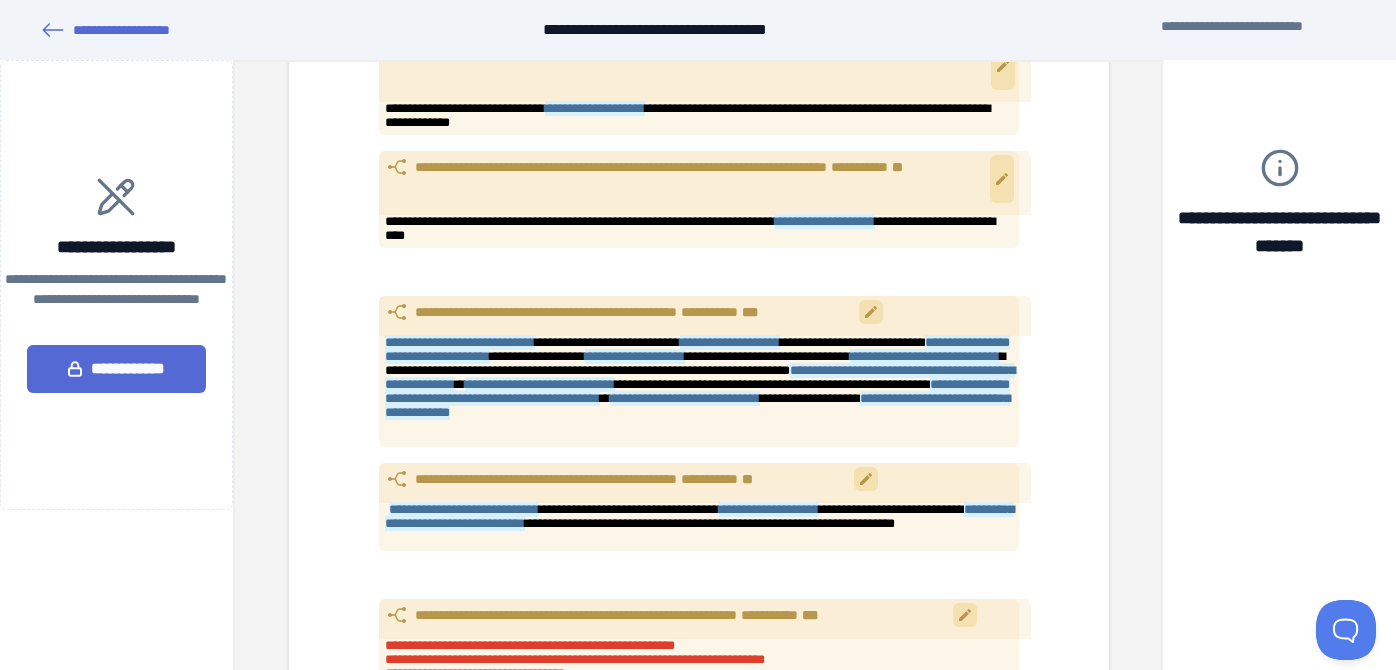 scroll, scrollTop: 9635, scrollLeft: 0, axis: vertical 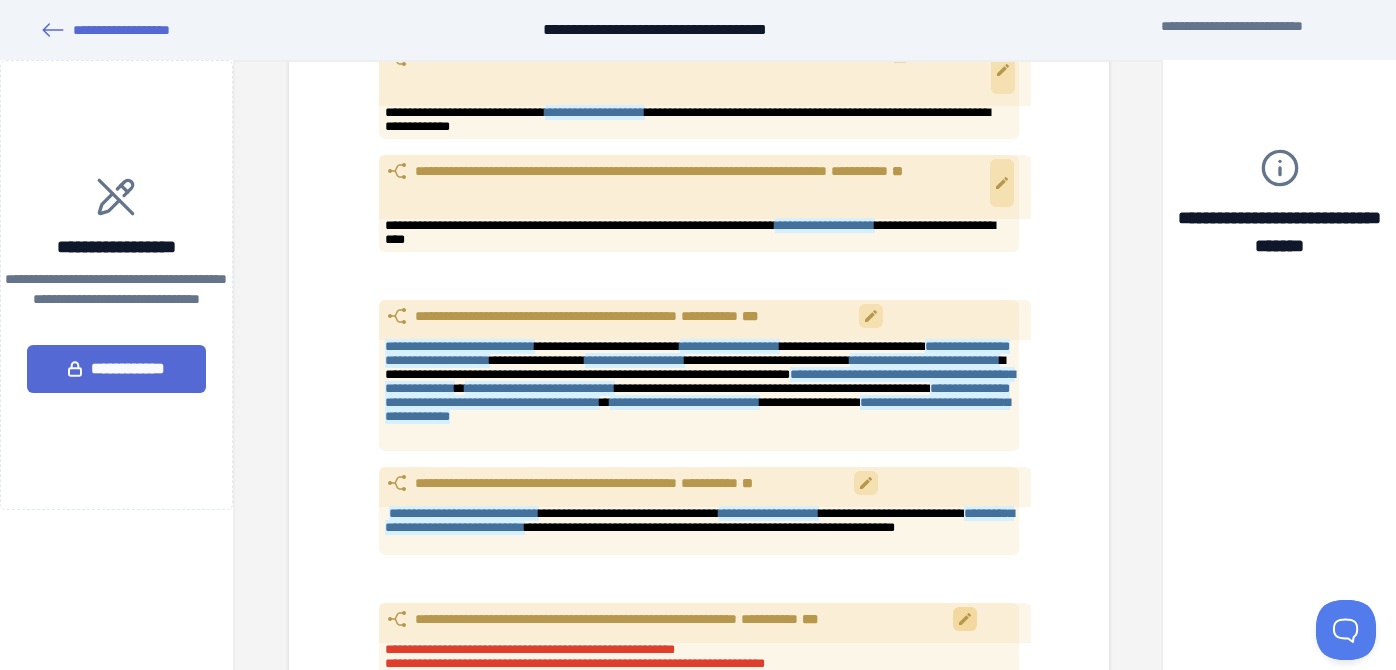 click 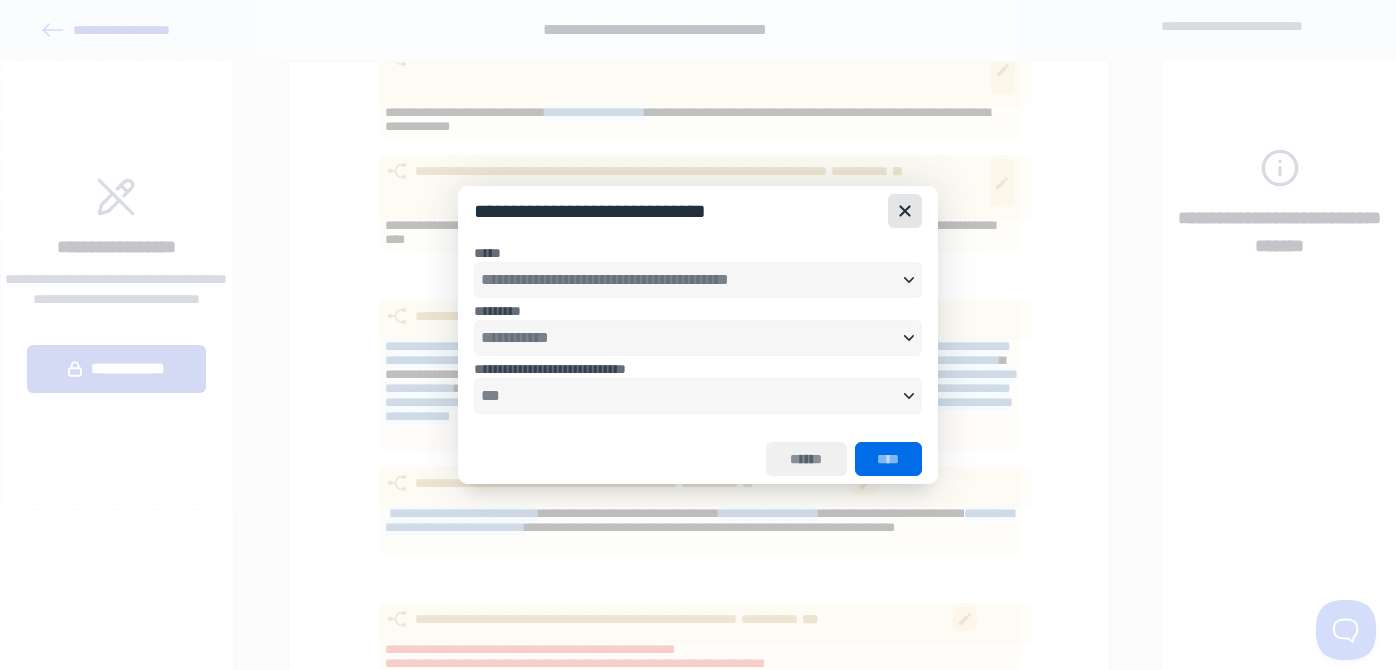 drag, startPoint x: 905, startPoint y: 211, endPoint x: 668, endPoint y: 152, distance: 244.23349 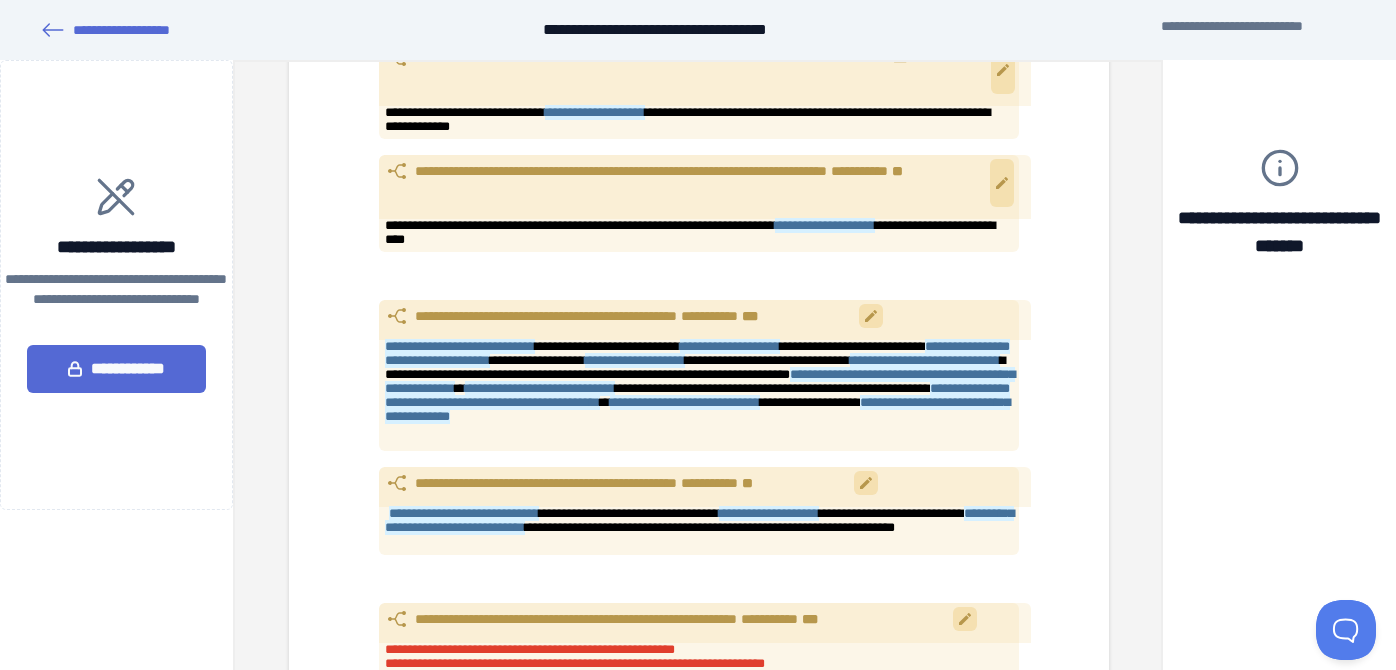 click on "**********" at bounding box center (698, 706) 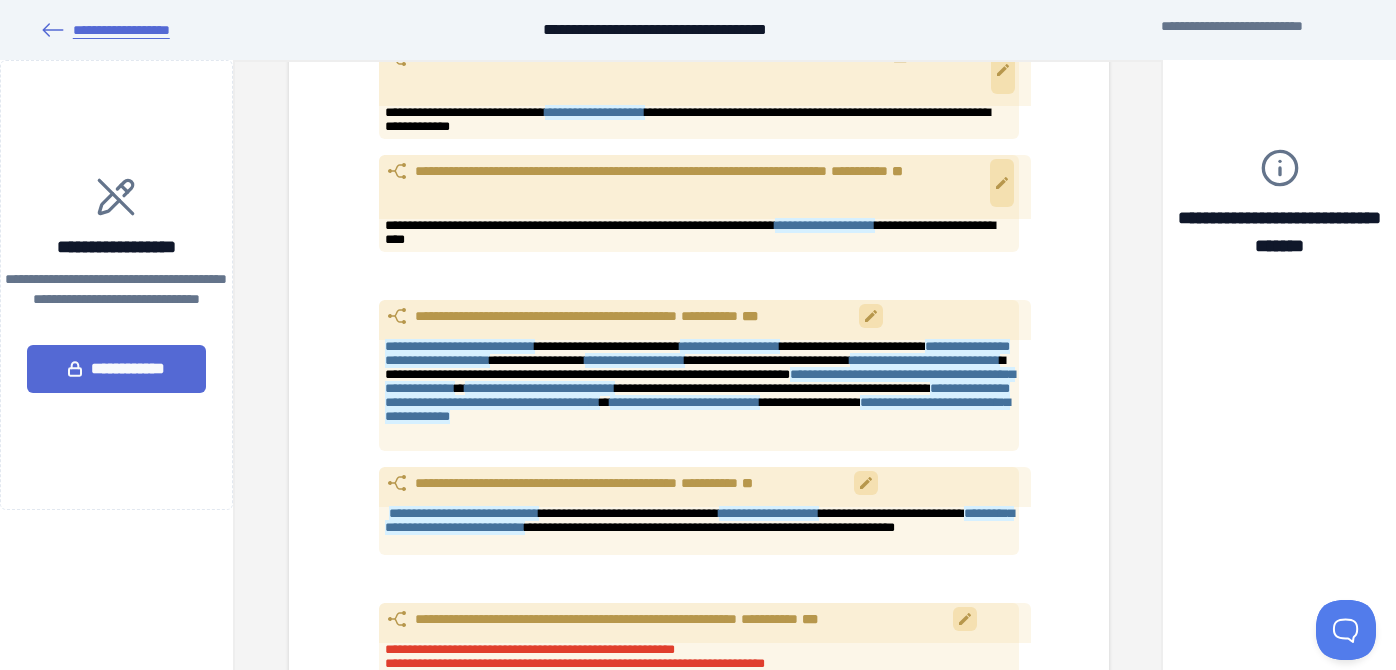 click 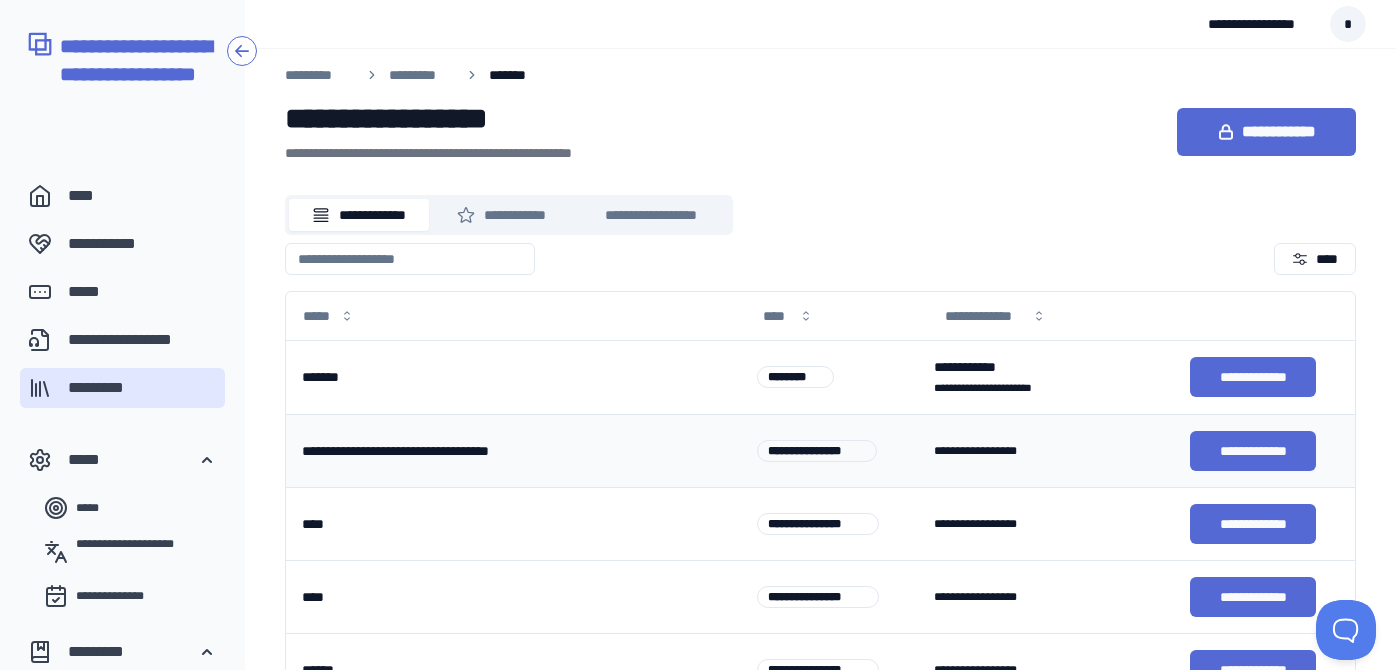 click on "**********" at bounding box center [485, 451] 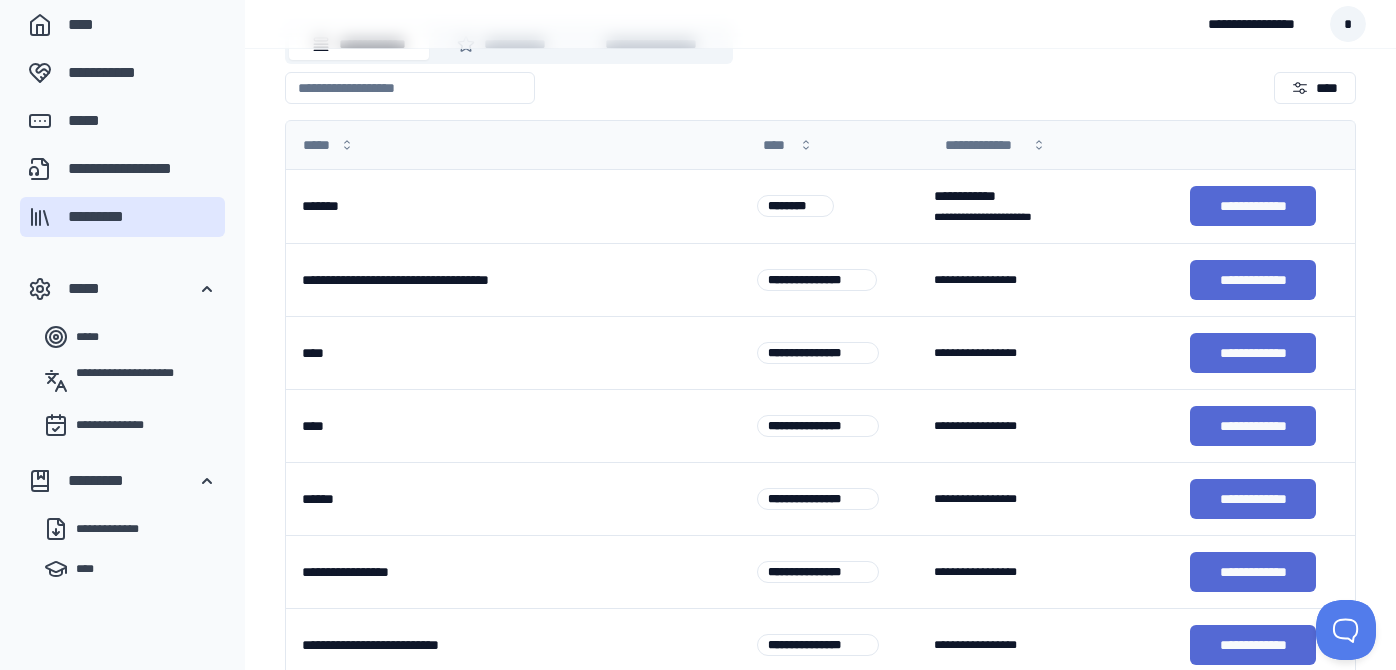 scroll, scrollTop: 88, scrollLeft: 0, axis: vertical 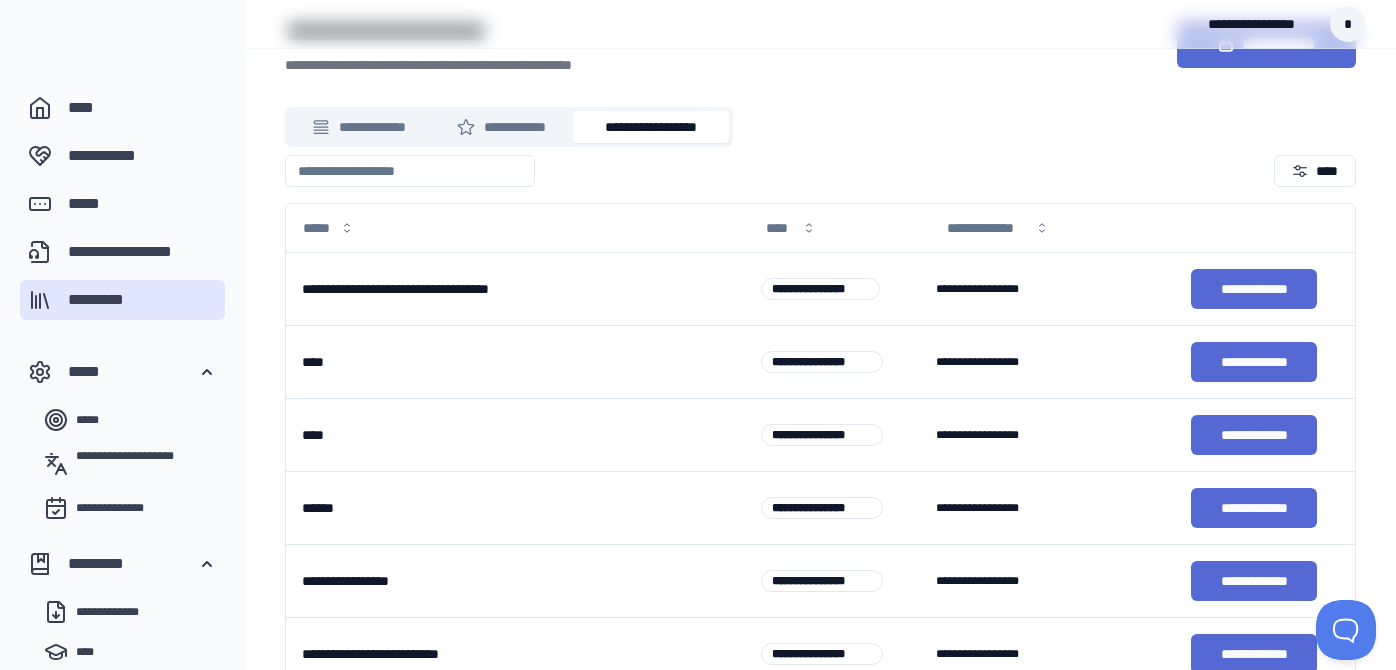 click on "**********" at bounding box center (651, 127) 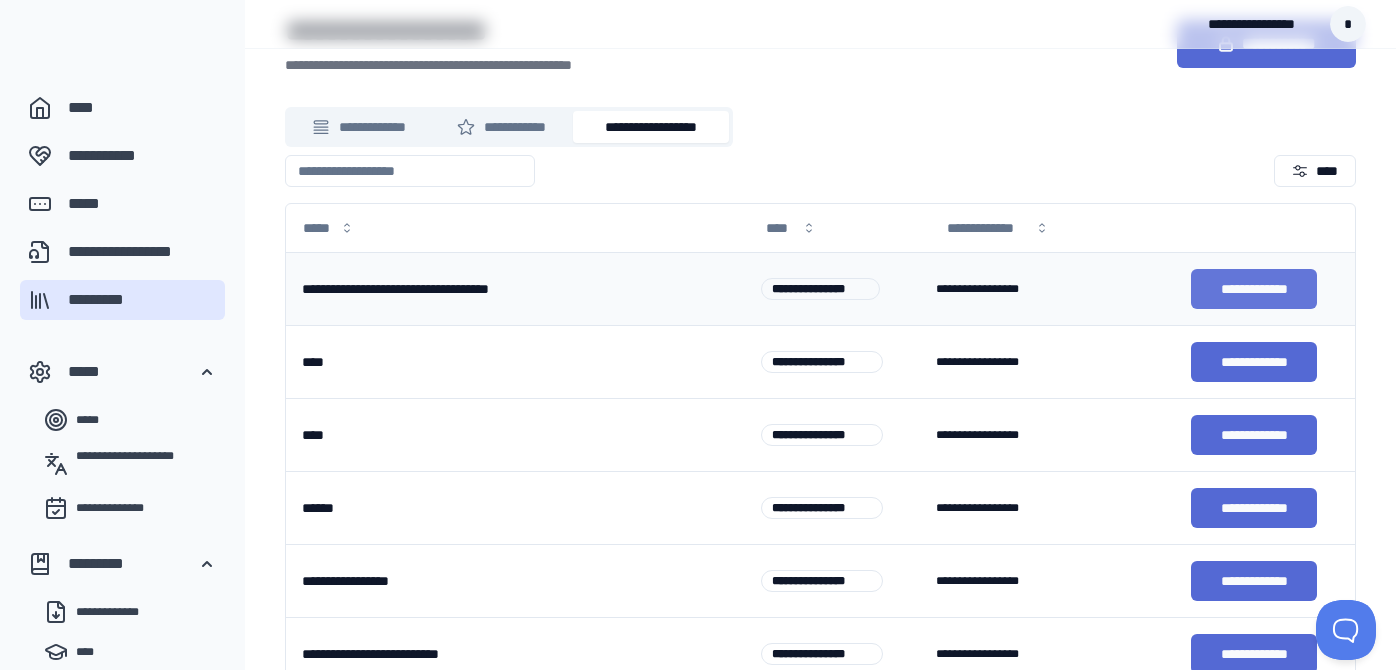 click on "**********" at bounding box center [1254, 289] 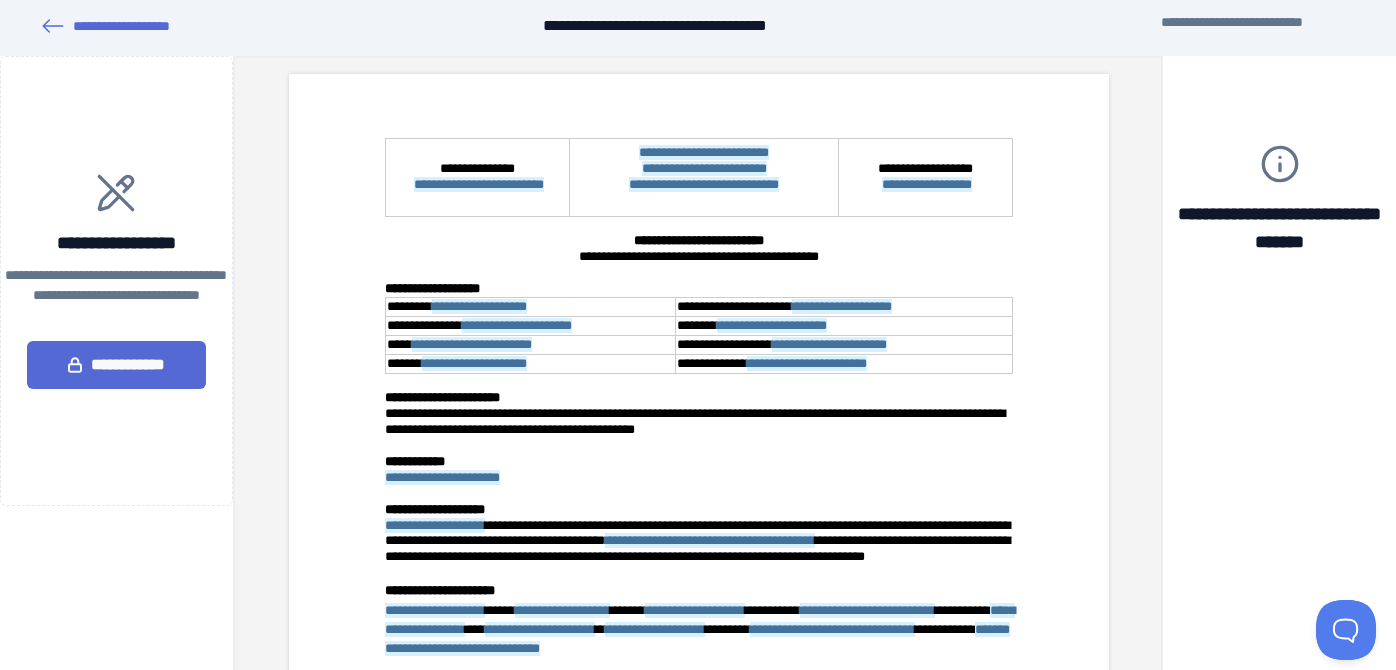 scroll, scrollTop: 0, scrollLeft: 0, axis: both 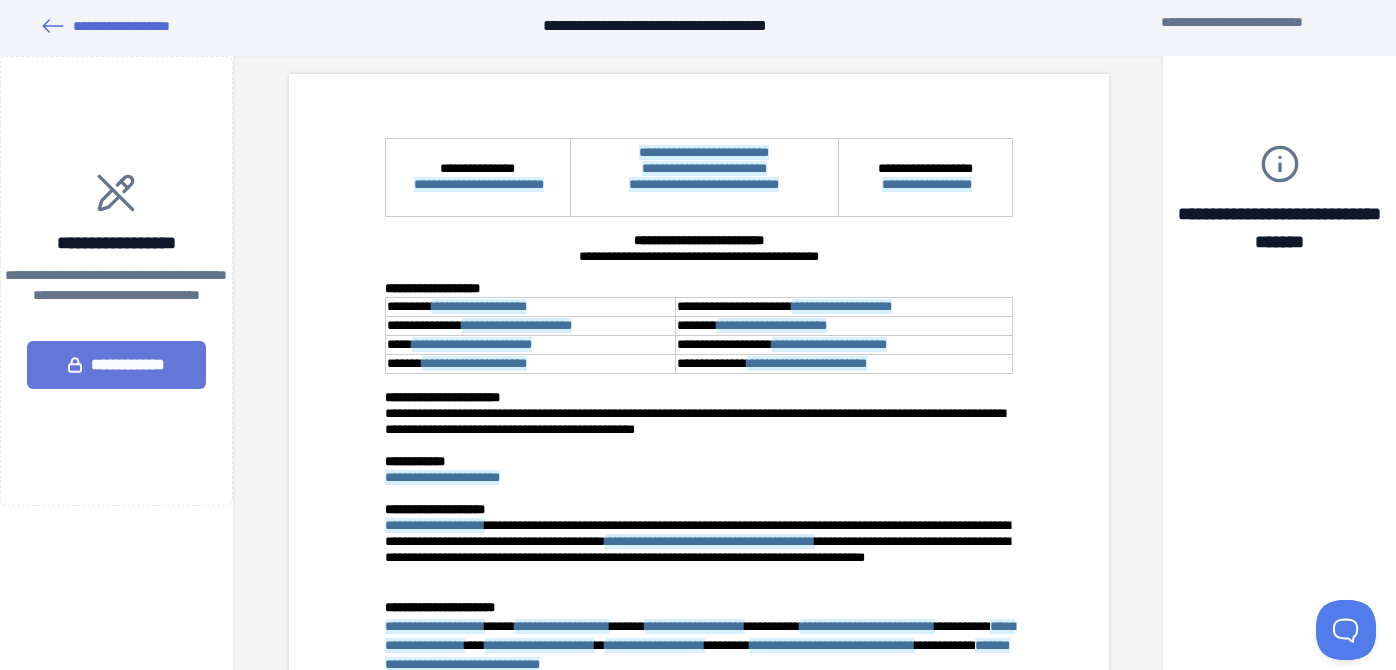 click on "**********" at bounding box center [116, 365] 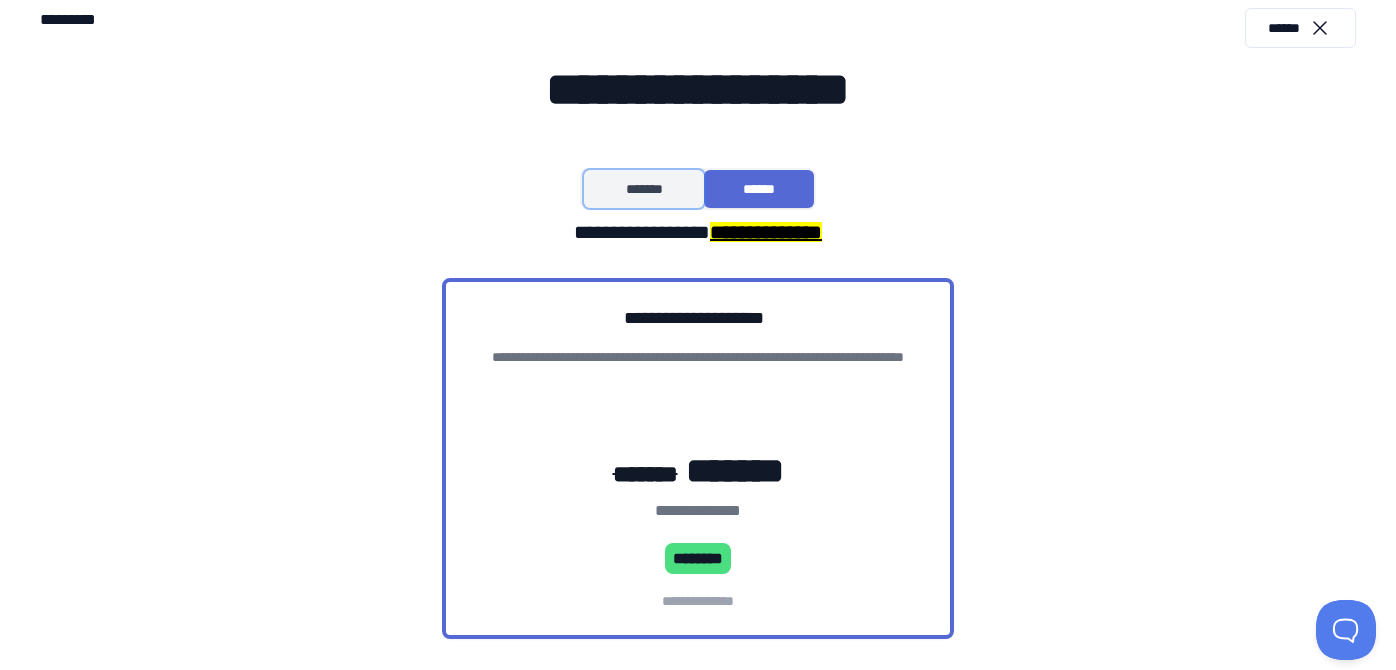 click on "*******" at bounding box center [643, 189] 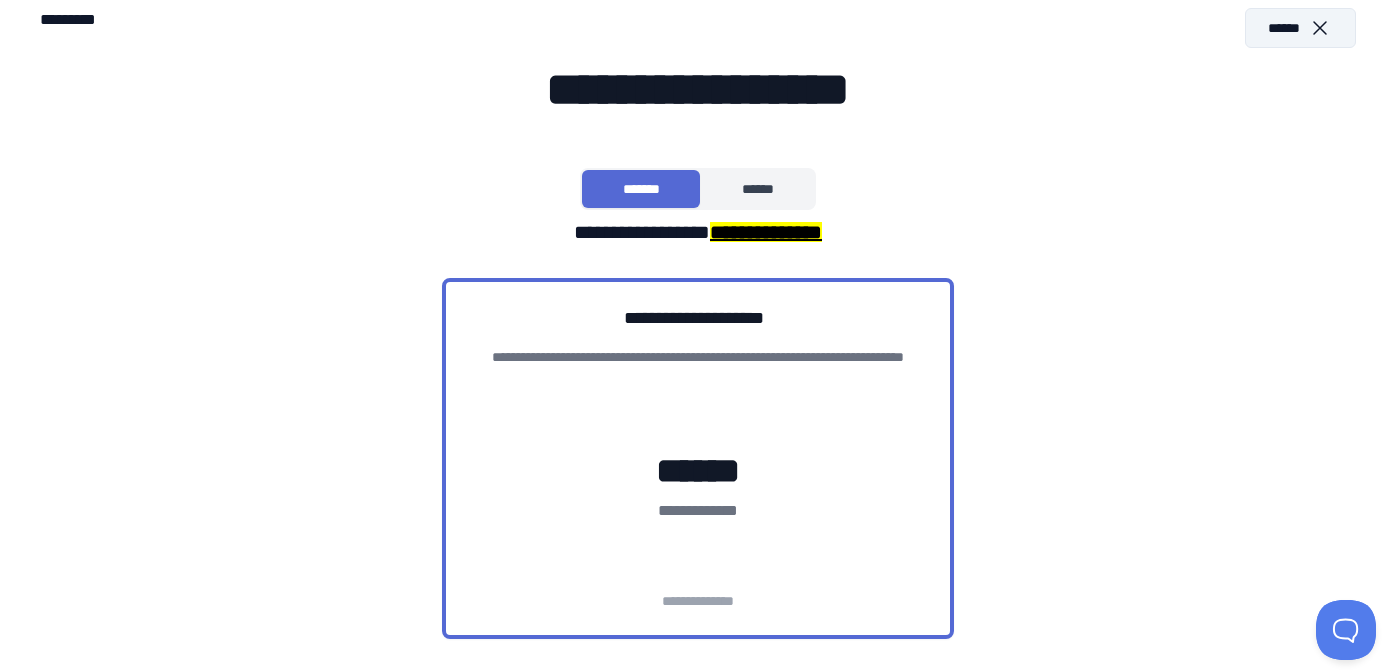 click 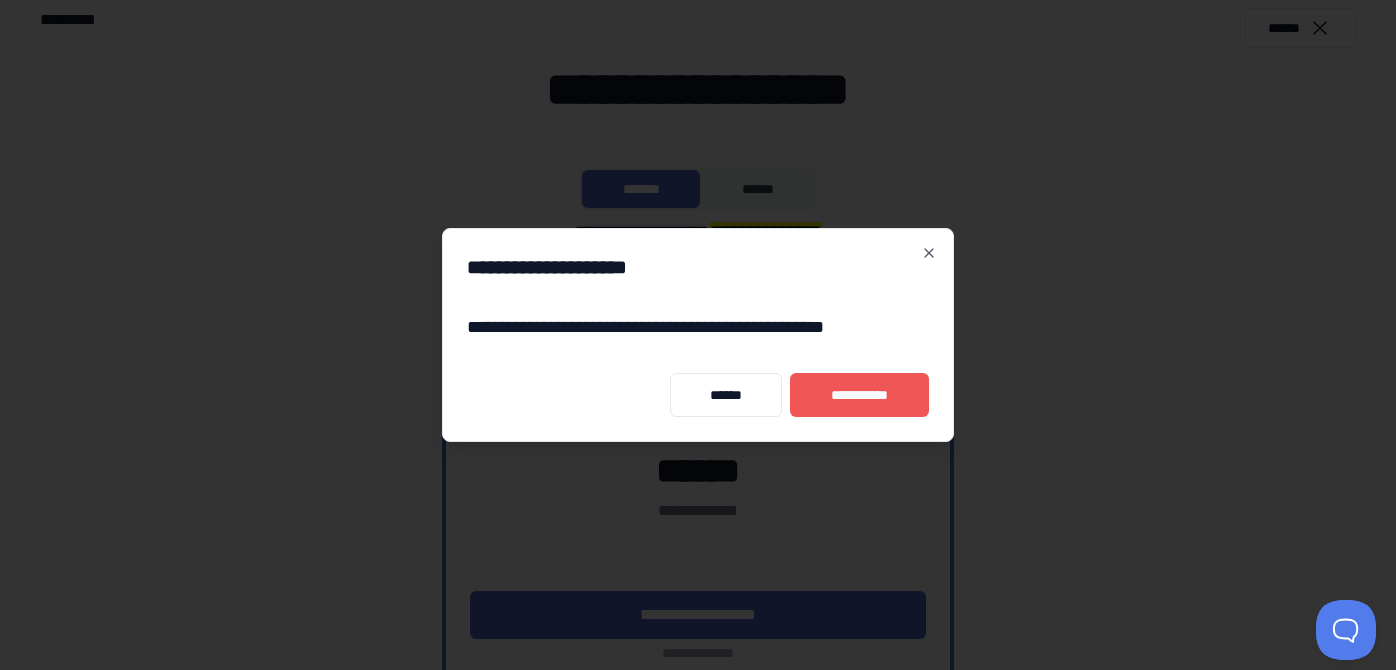 click on "**********" at bounding box center [859, 395] 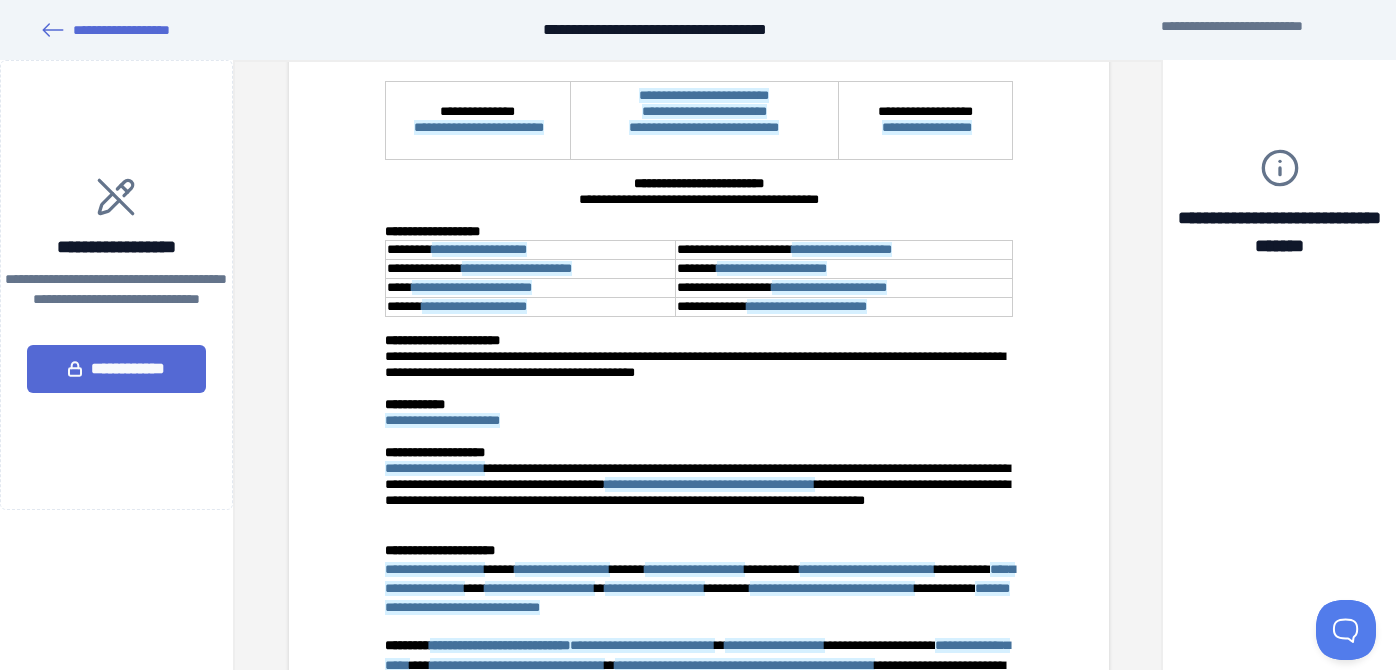 scroll, scrollTop: 59, scrollLeft: 0, axis: vertical 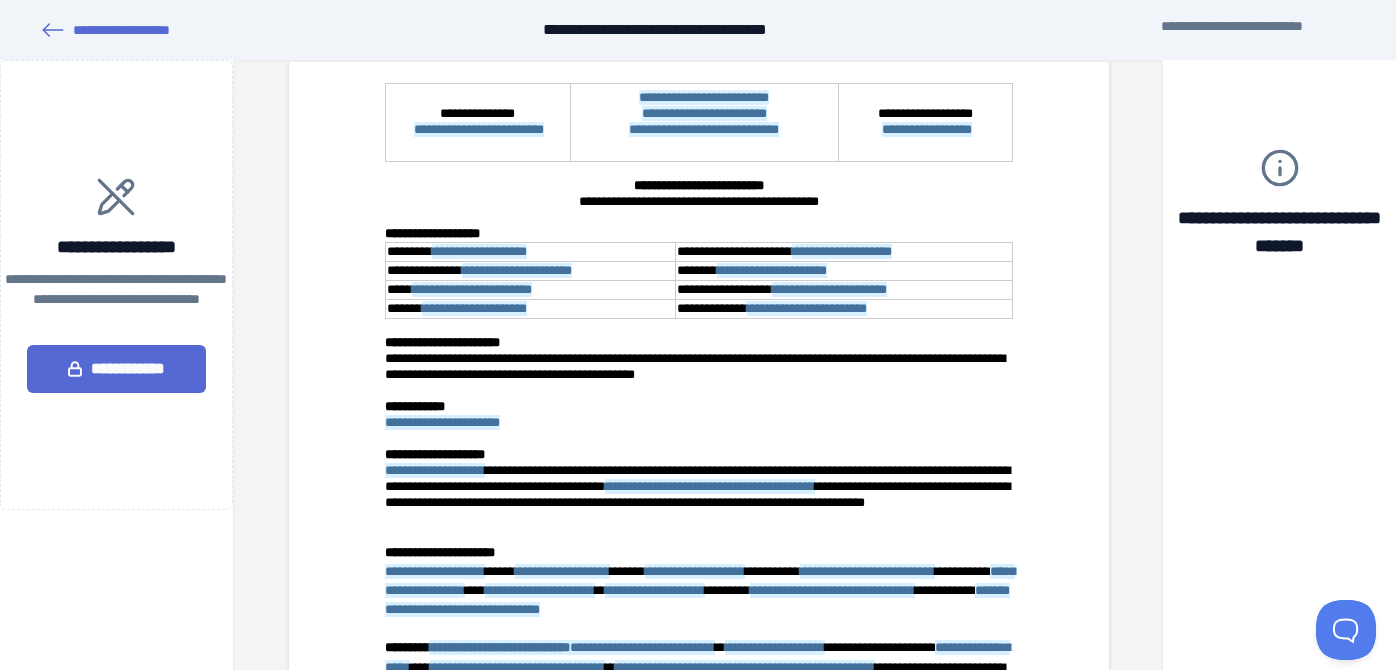 click on "**********" at bounding box center (434, 470) 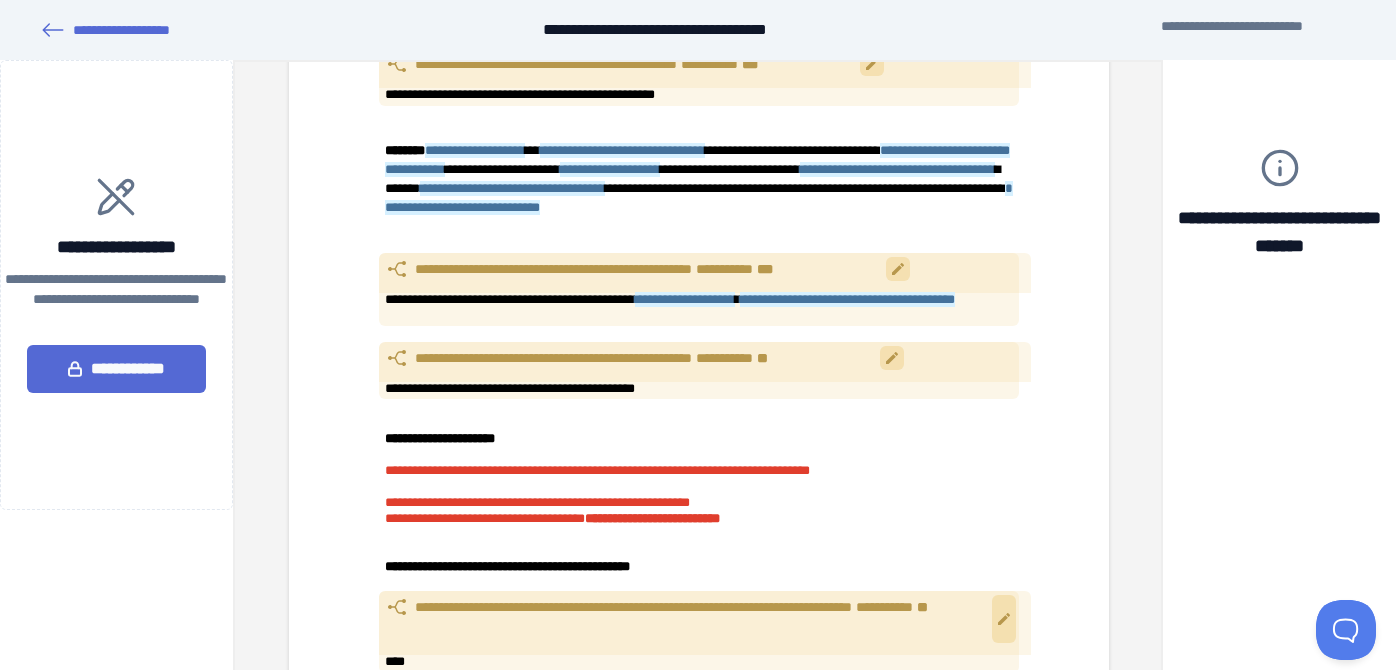 scroll, scrollTop: 1229, scrollLeft: 0, axis: vertical 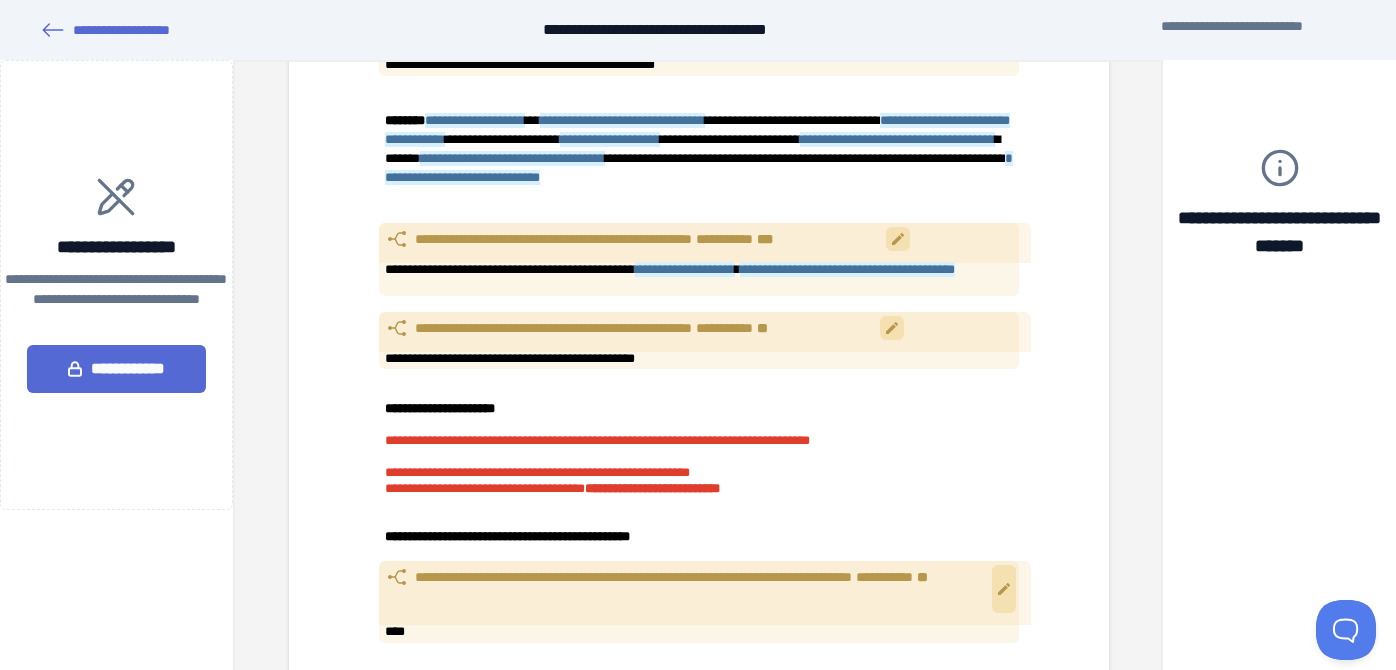 click on "**********" at bounding box center (551, 488) 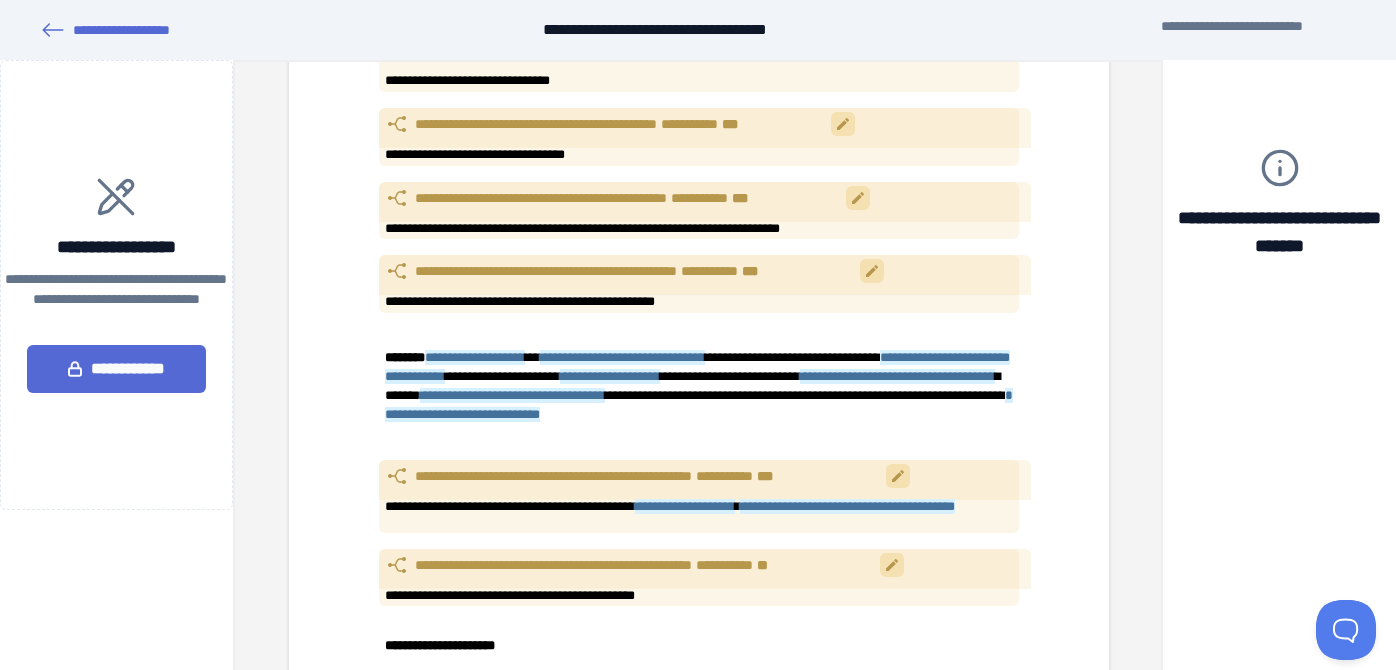 scroll, scrollTop: 0, scrollLeft: 0, axis: both 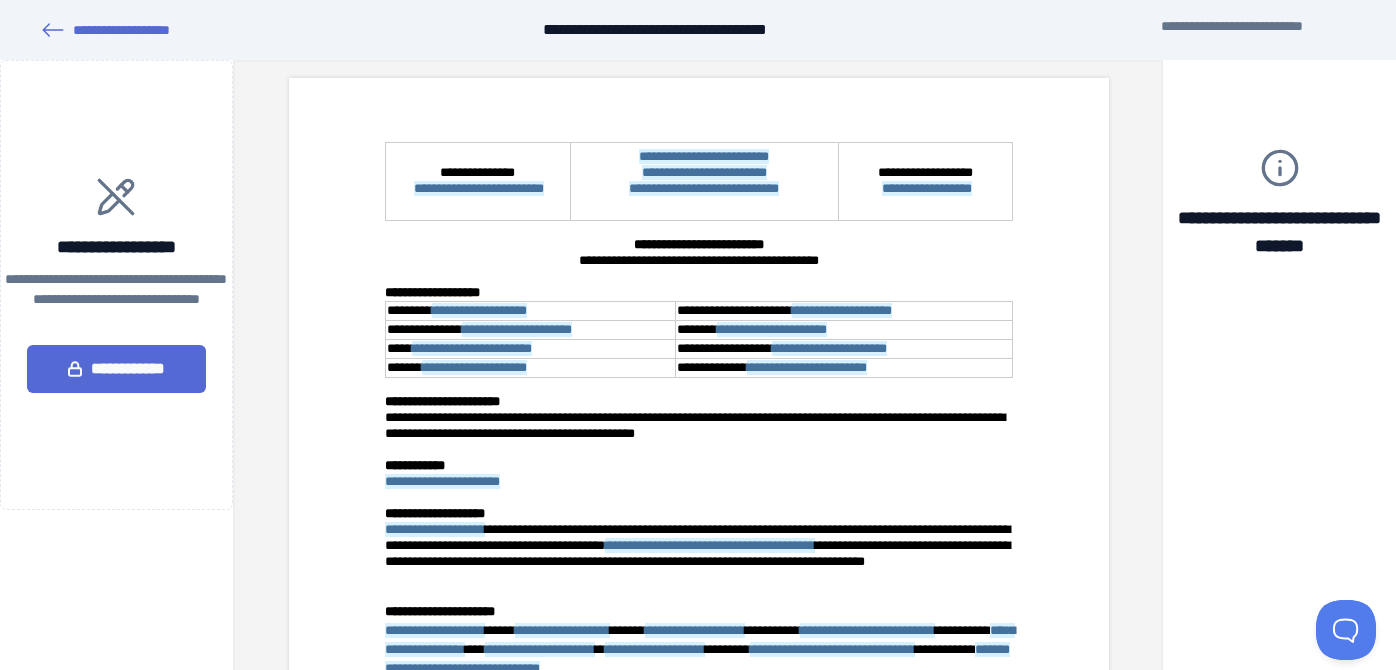 click on "**********" at bounding box center (771, 329) 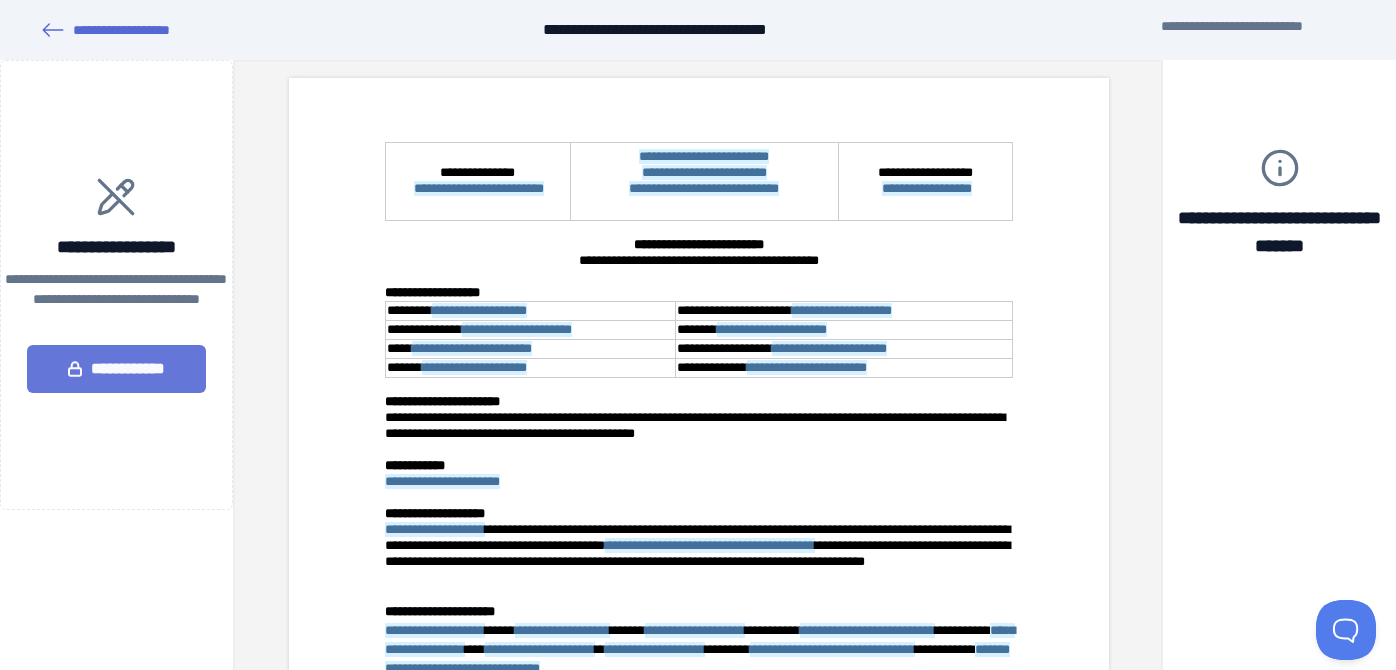 click on "**********" at bounding box center (116, 369) 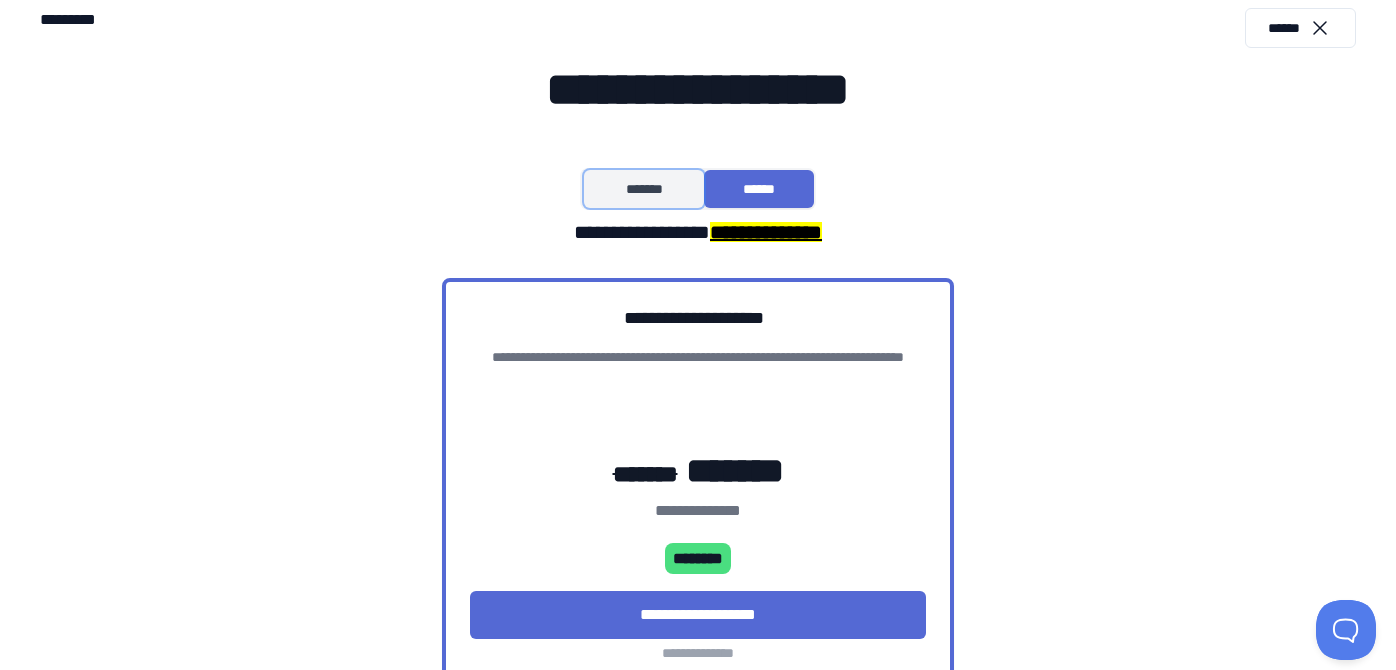 click on "*******" at bounding box center [643, 189] 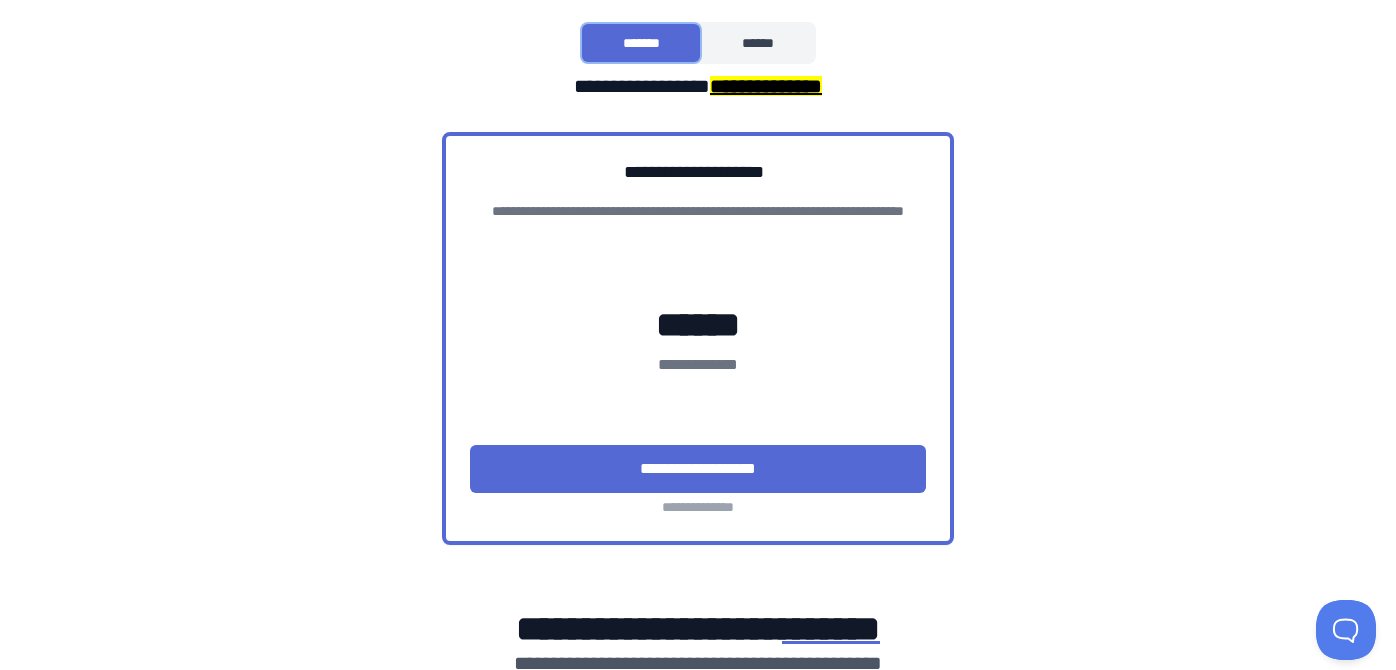 scroll, scrollTop: 177, scrollLeft: 0, axis: vertical 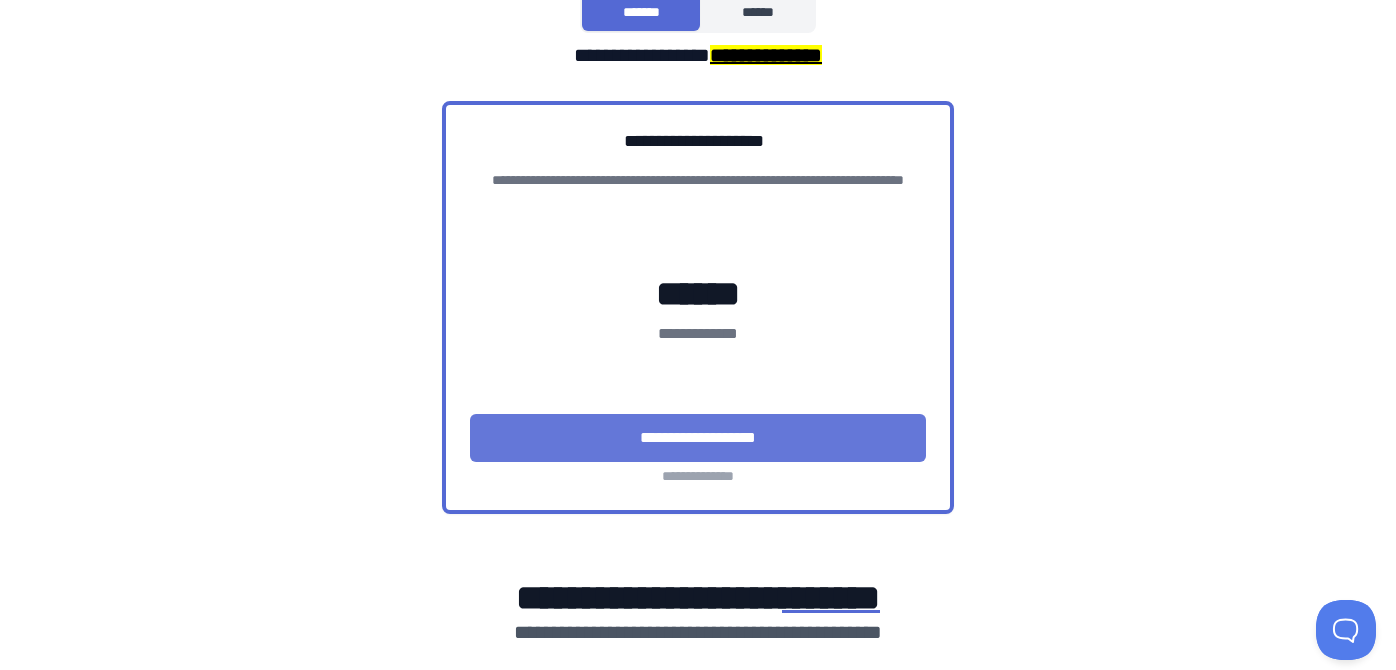 click on "**********" at bounding box center [698, 438] 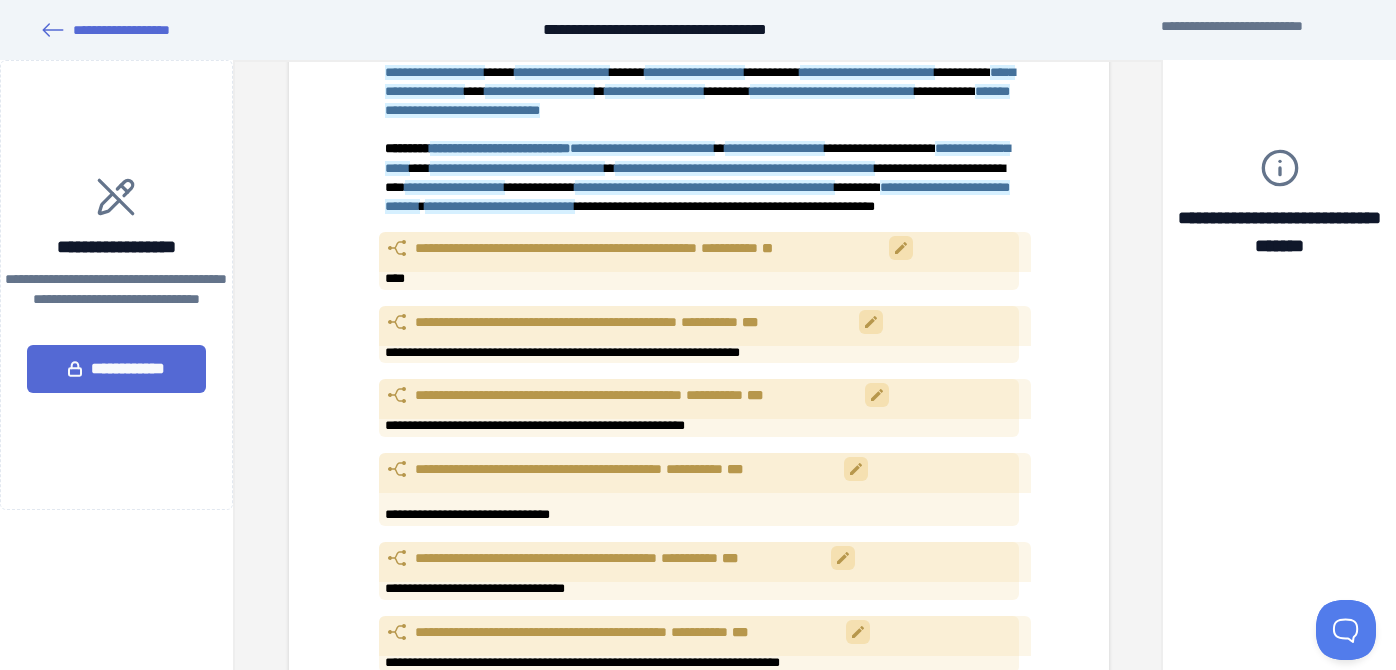 scroll, scrollTop: 569, scrollLeft: 0, axis: vertical 